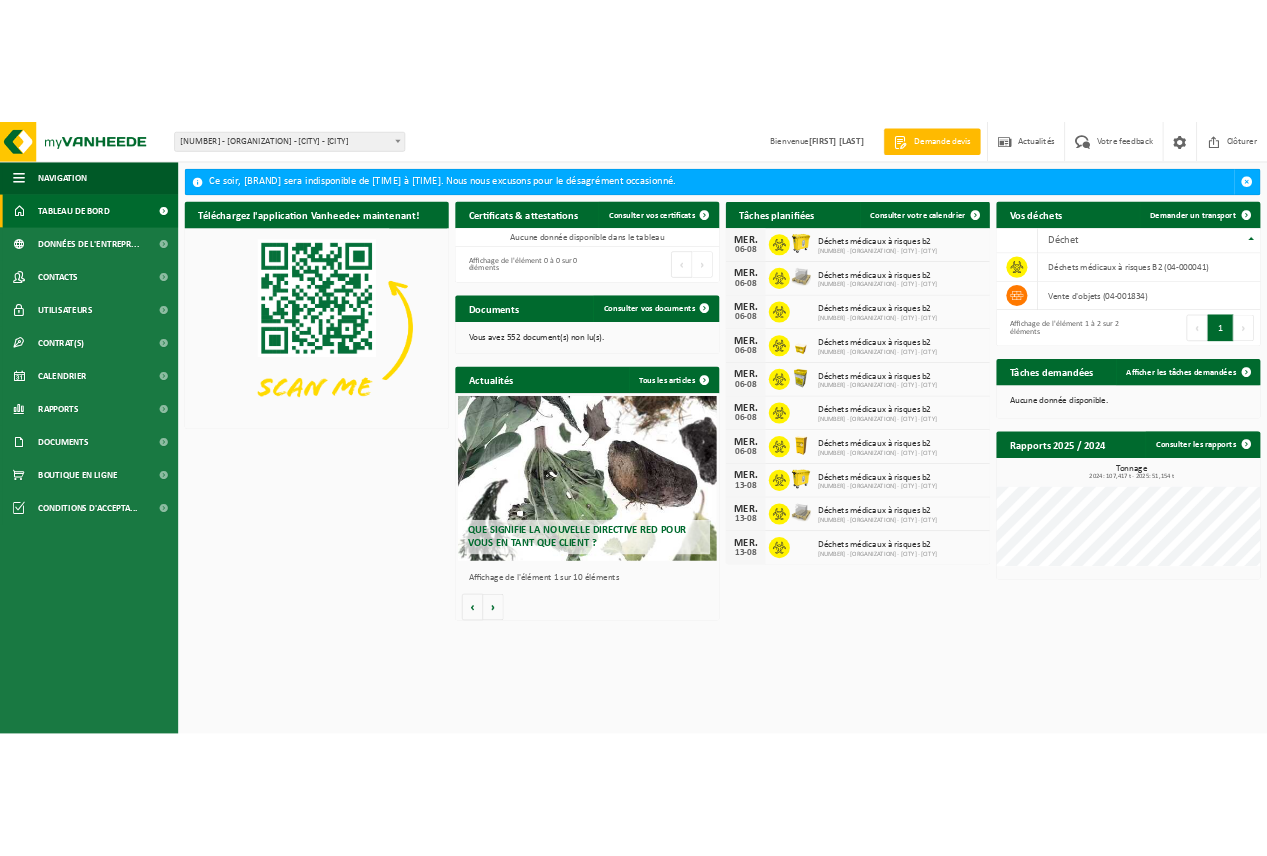 scroll, scrollTop: 0, scrollLeft: 0, axis: both 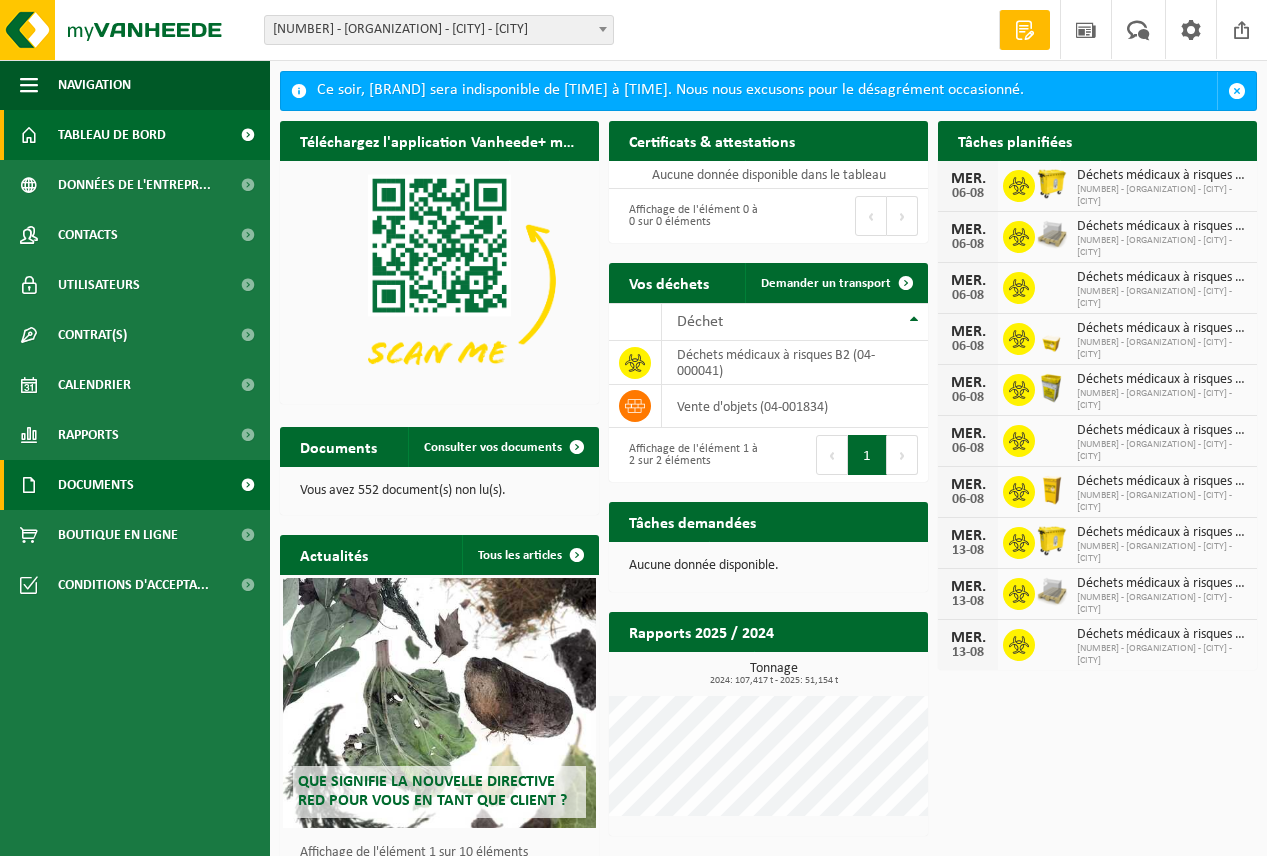 click at bounding box center [247, 485] 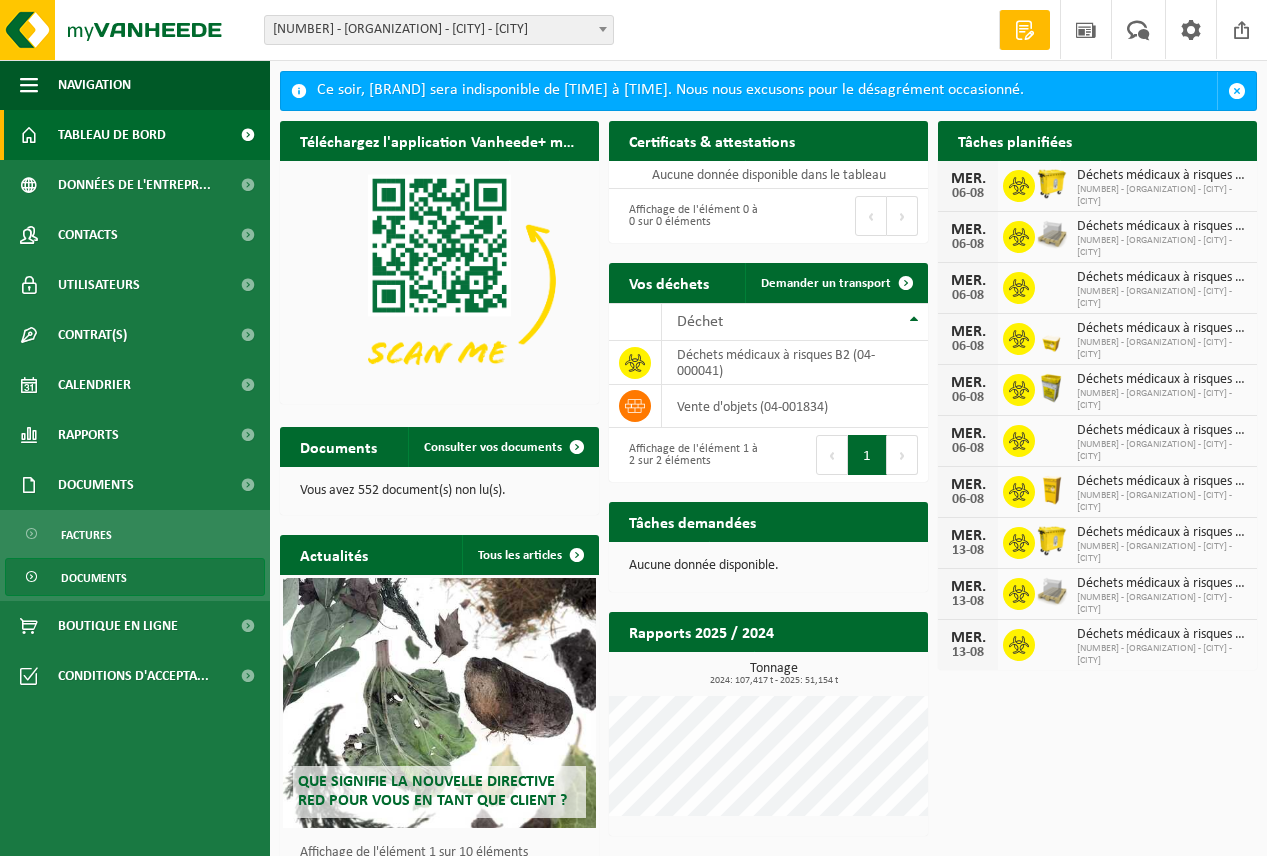 click on "Documents" at bounding box center (94, 578) 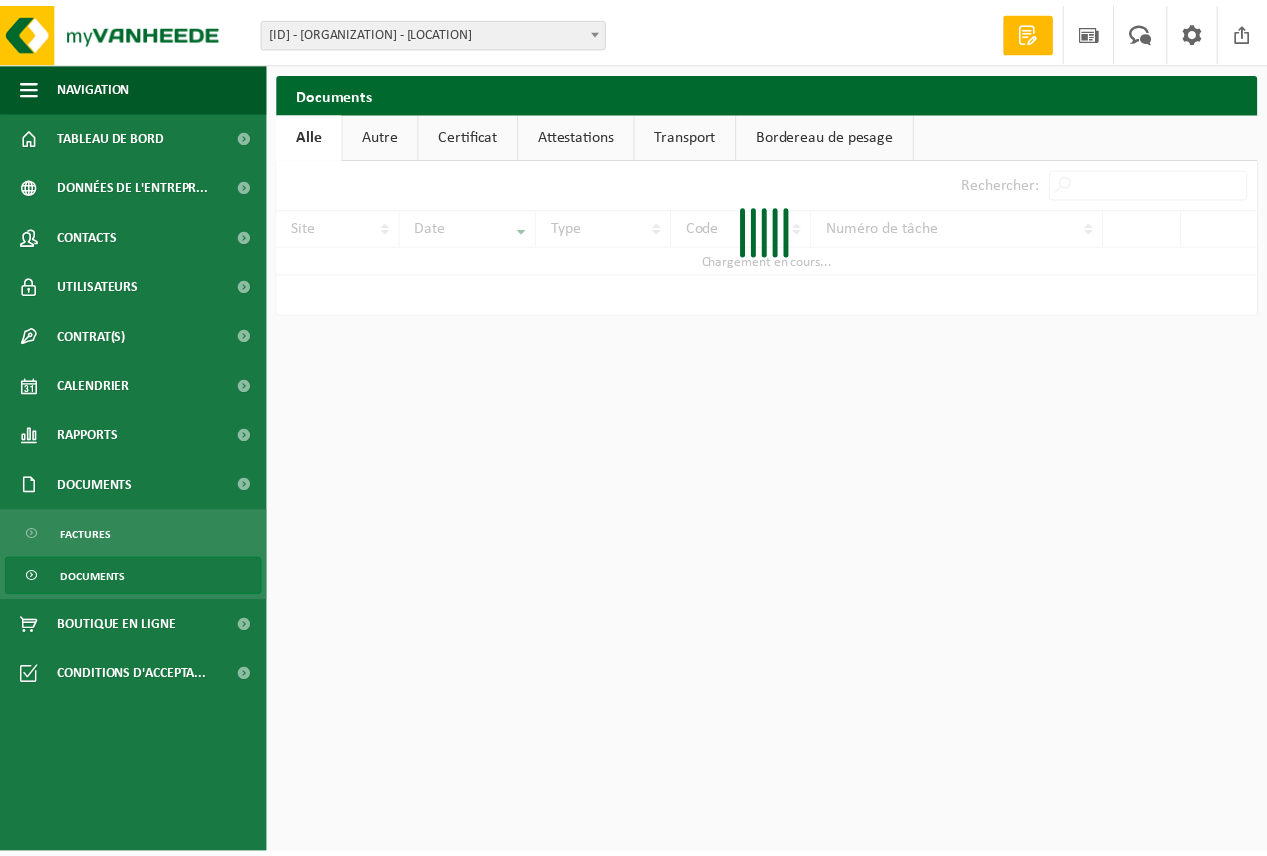 scroll, scrollTop: 0, scrollLeft: 0, axis: both 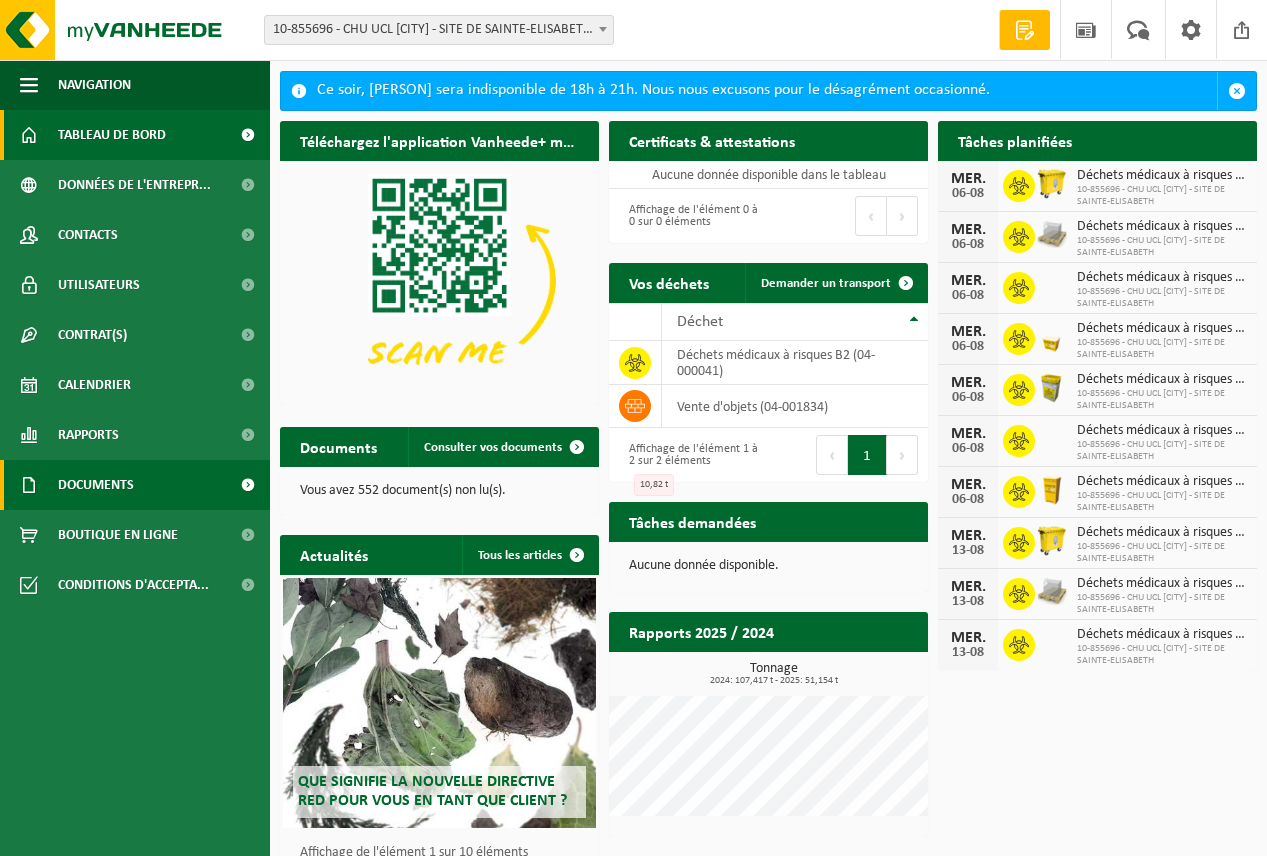 click at bounding box center (247, 485) 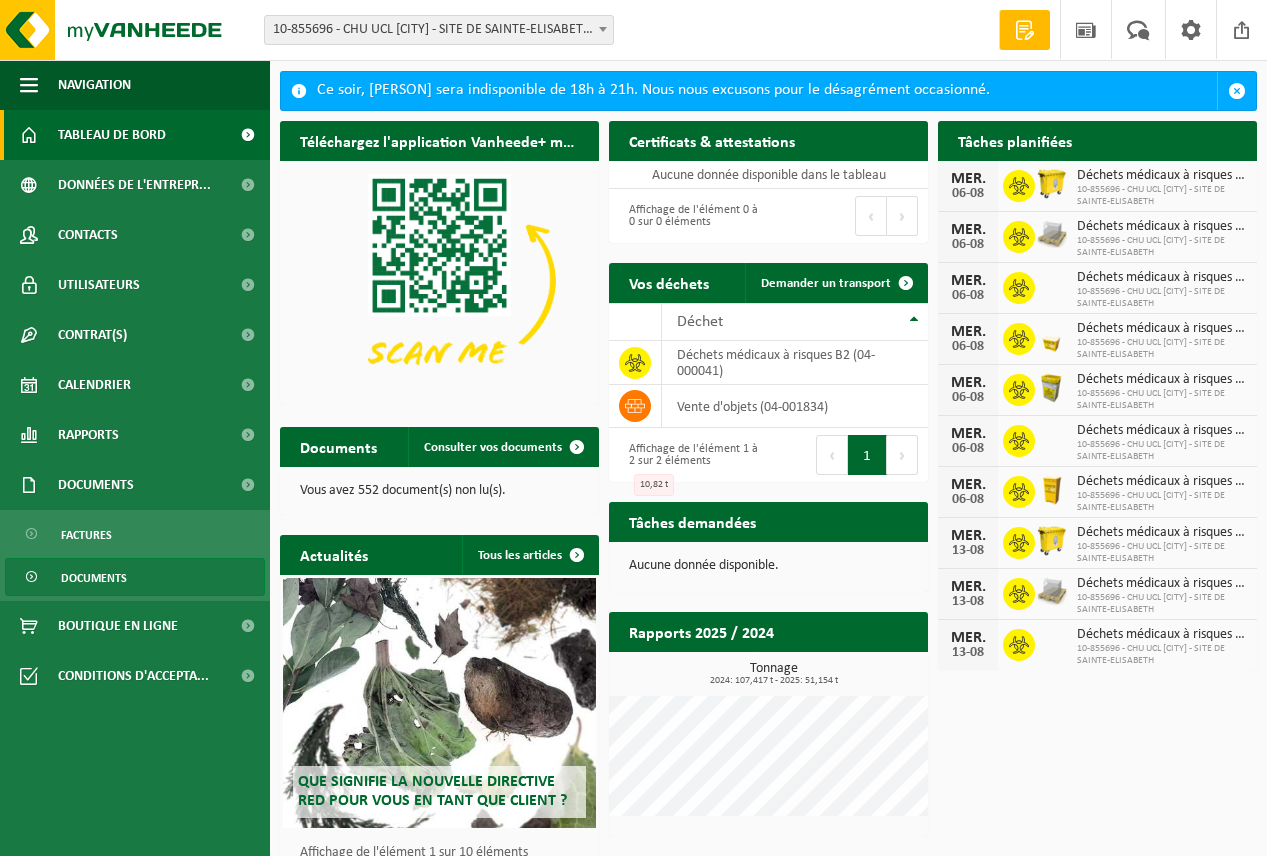click on "Documents" at bounding box center [94, 578] 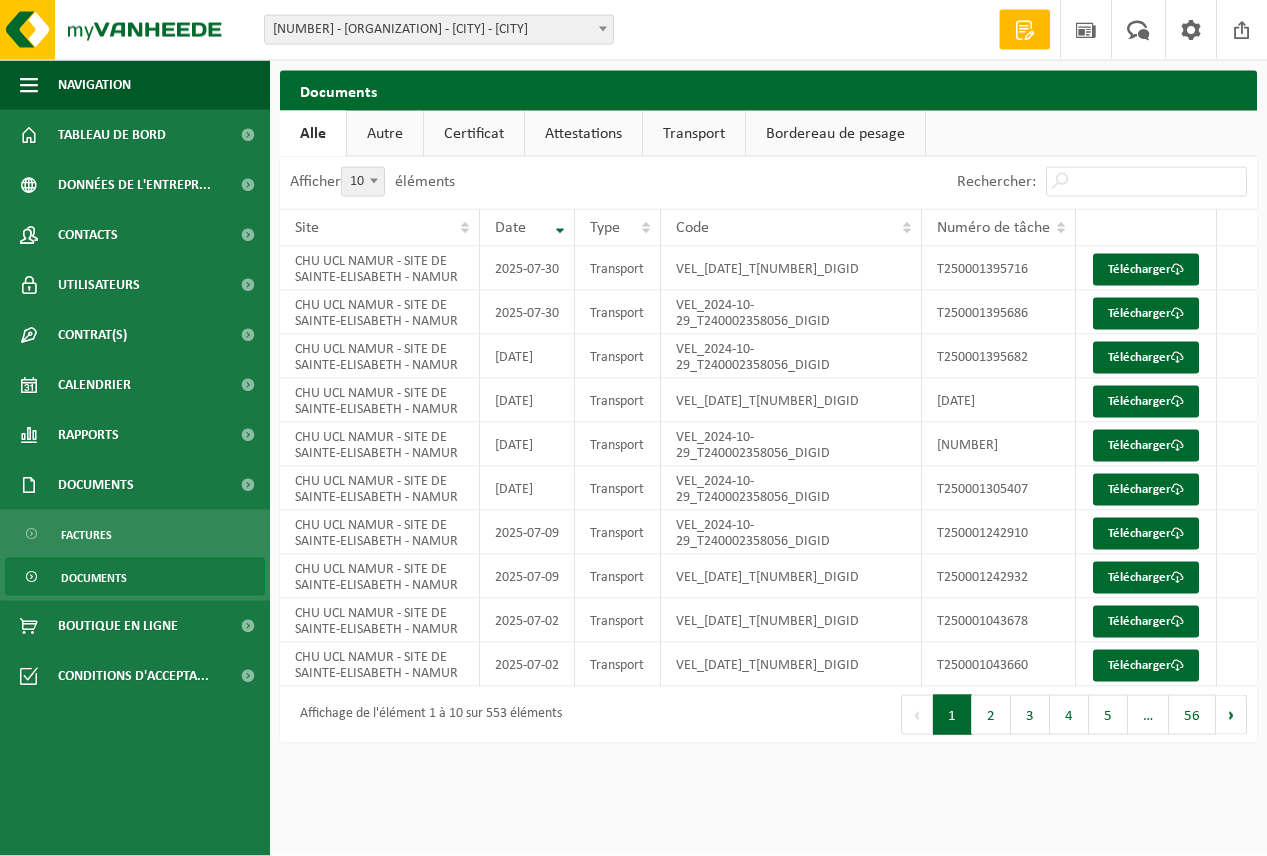 scroll, scrollTop: 67, scrollLeft: 0, axis: vertical 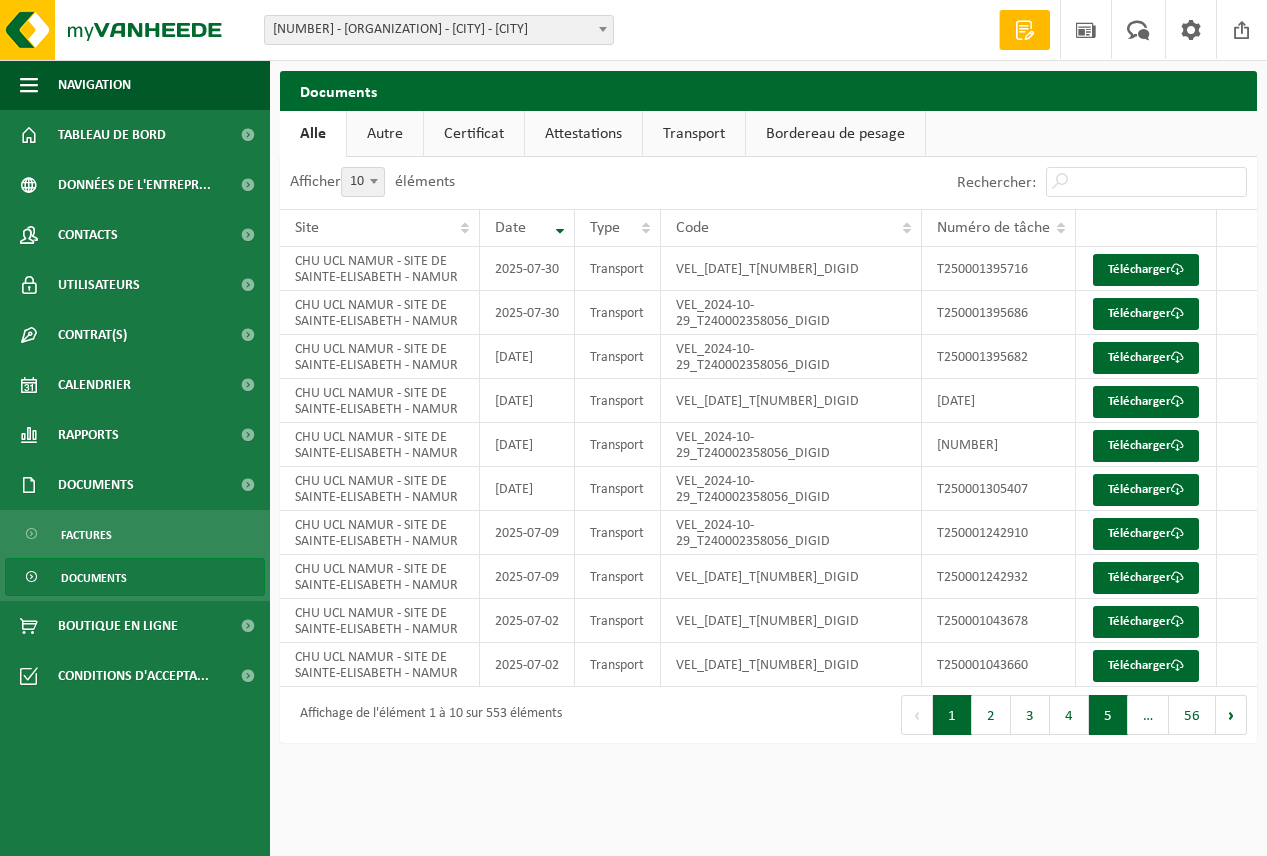 click on "5" at bounding box center (1108, 715) 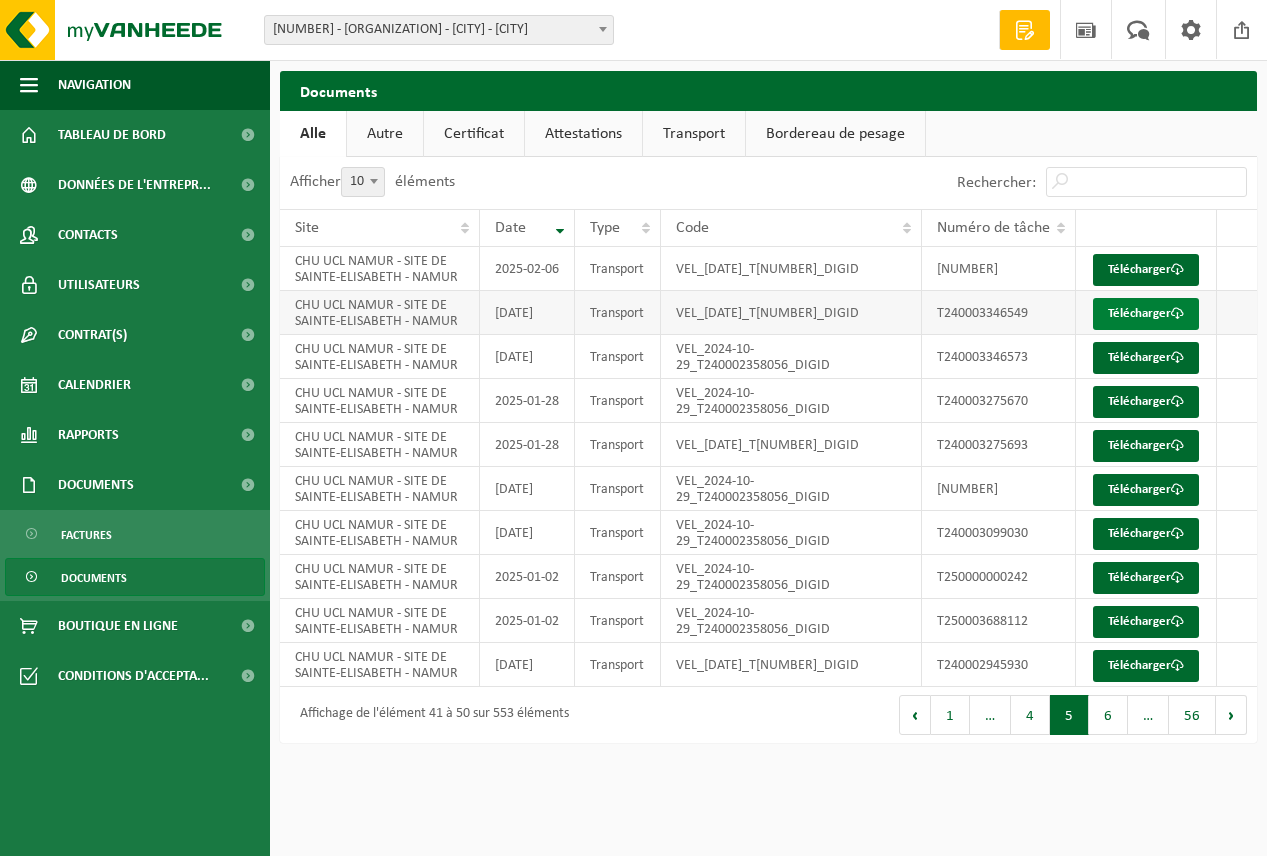 click on "Télécharger" at bounding box center (1146, 314) 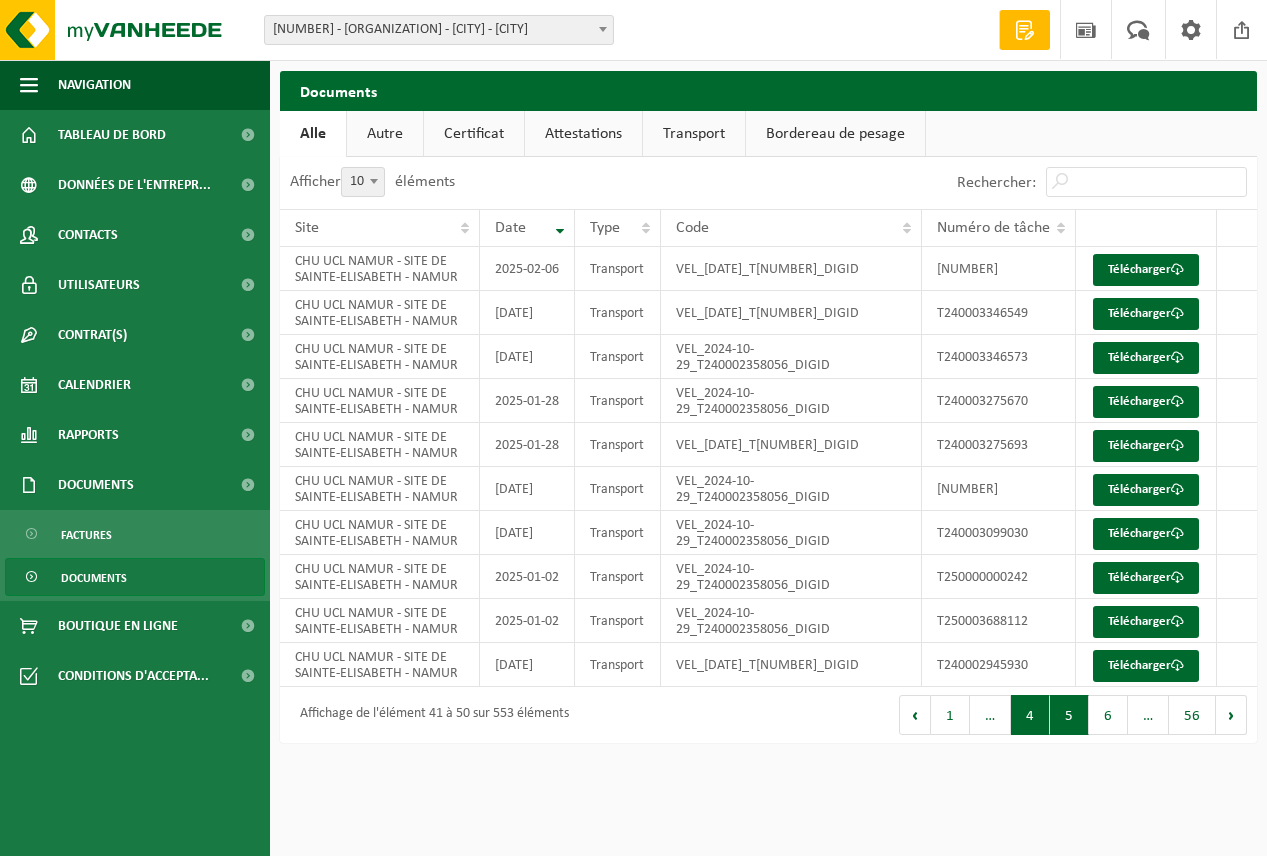 click on "4" at bounding box center (1030, 715) 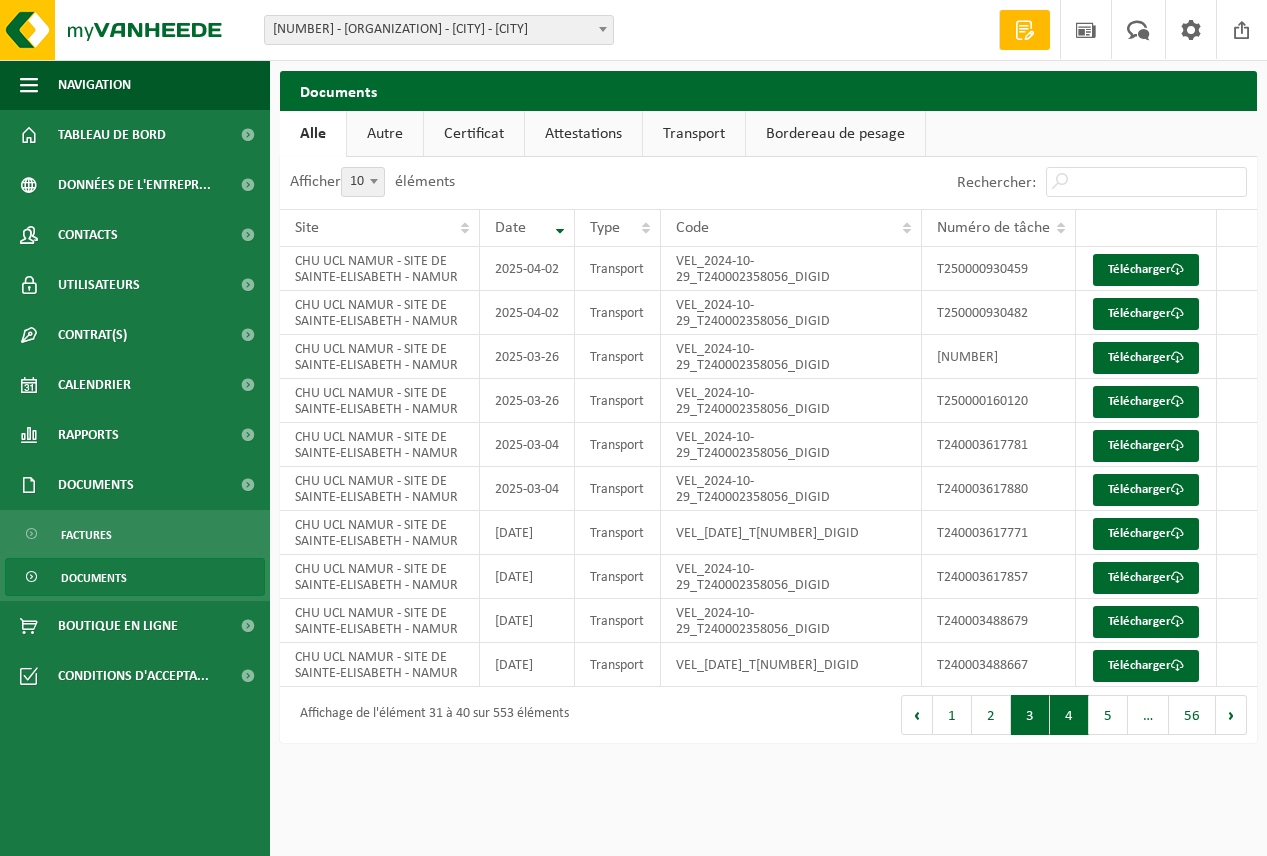 click on "3" at bounding box center [1030, 715] 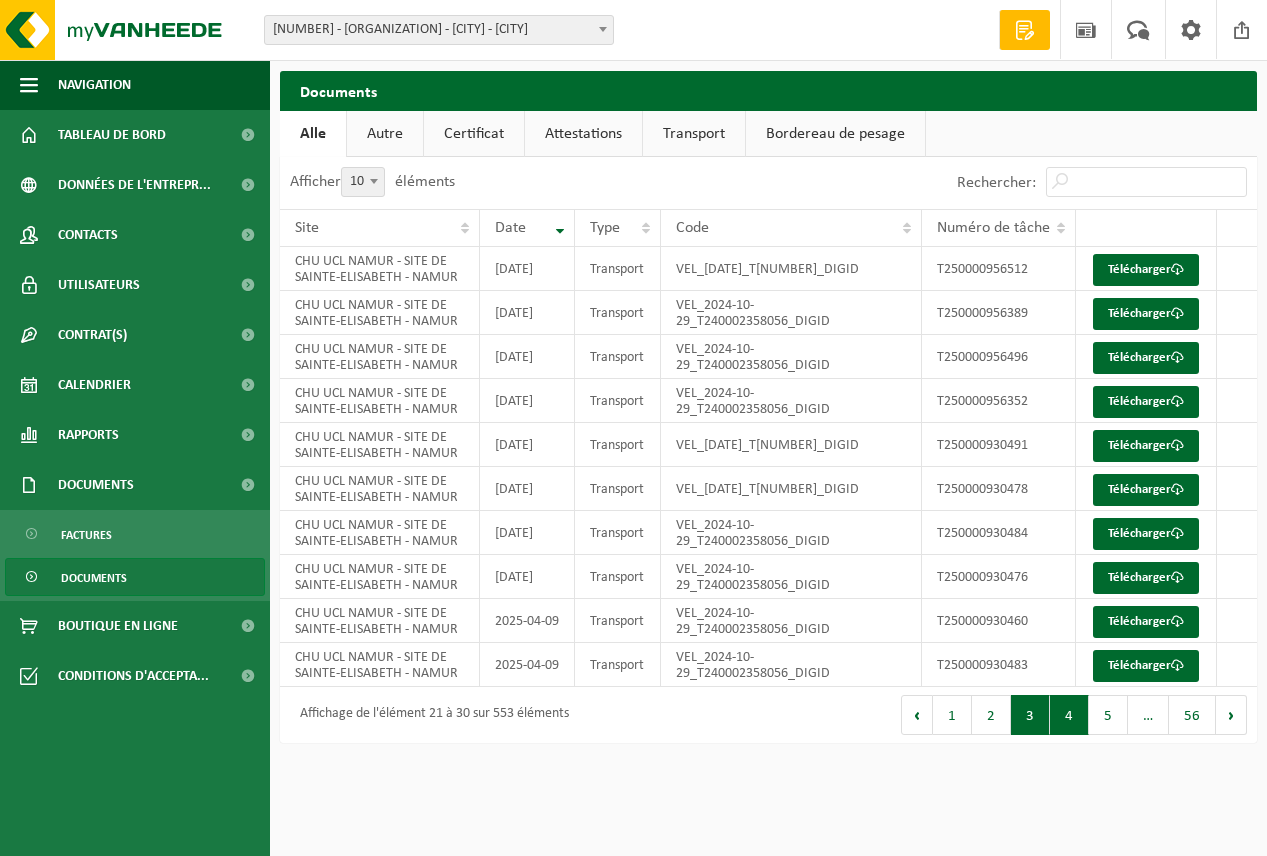 click on "4" at bounding box center (1069, 715) 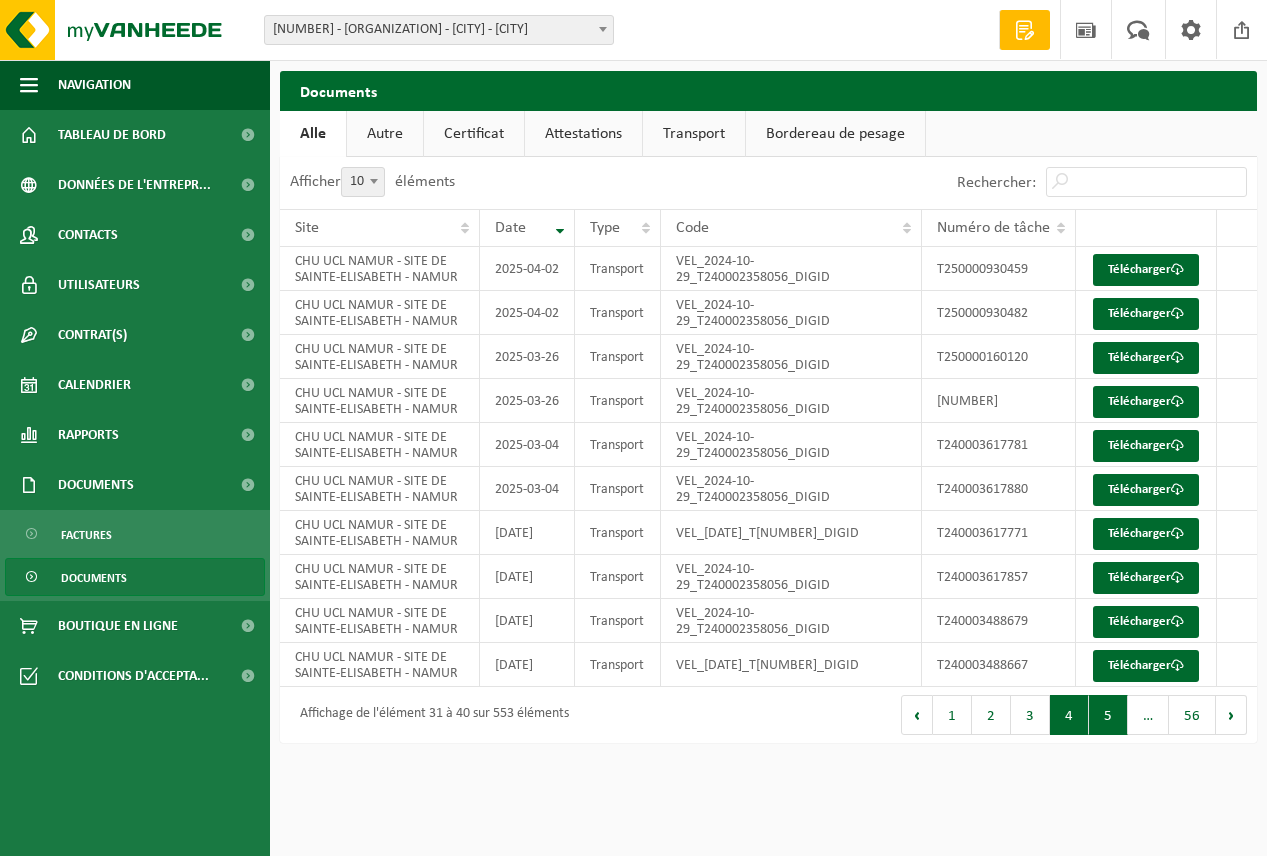click on "5" at bounding box center (1108, 715) 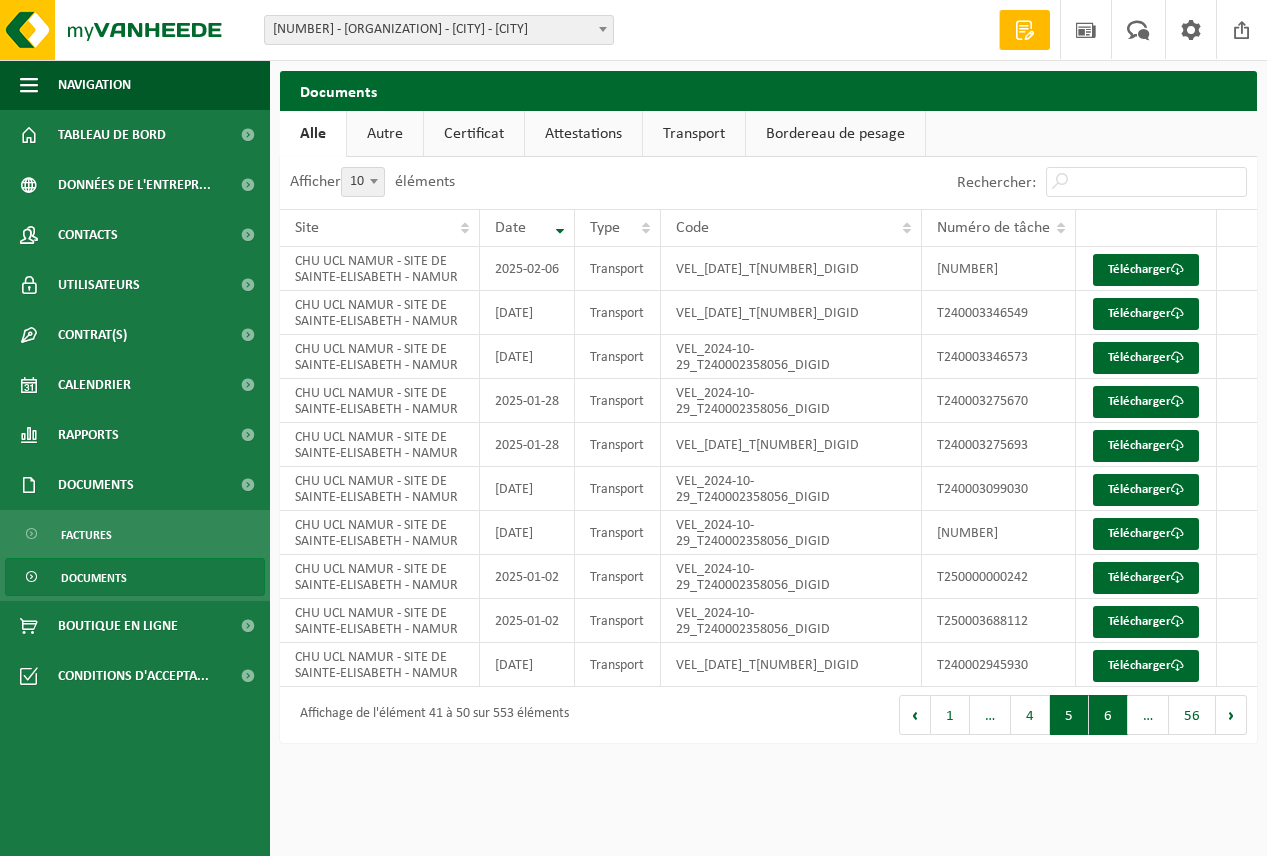 click on "6" at bounding box center (1108, 715) 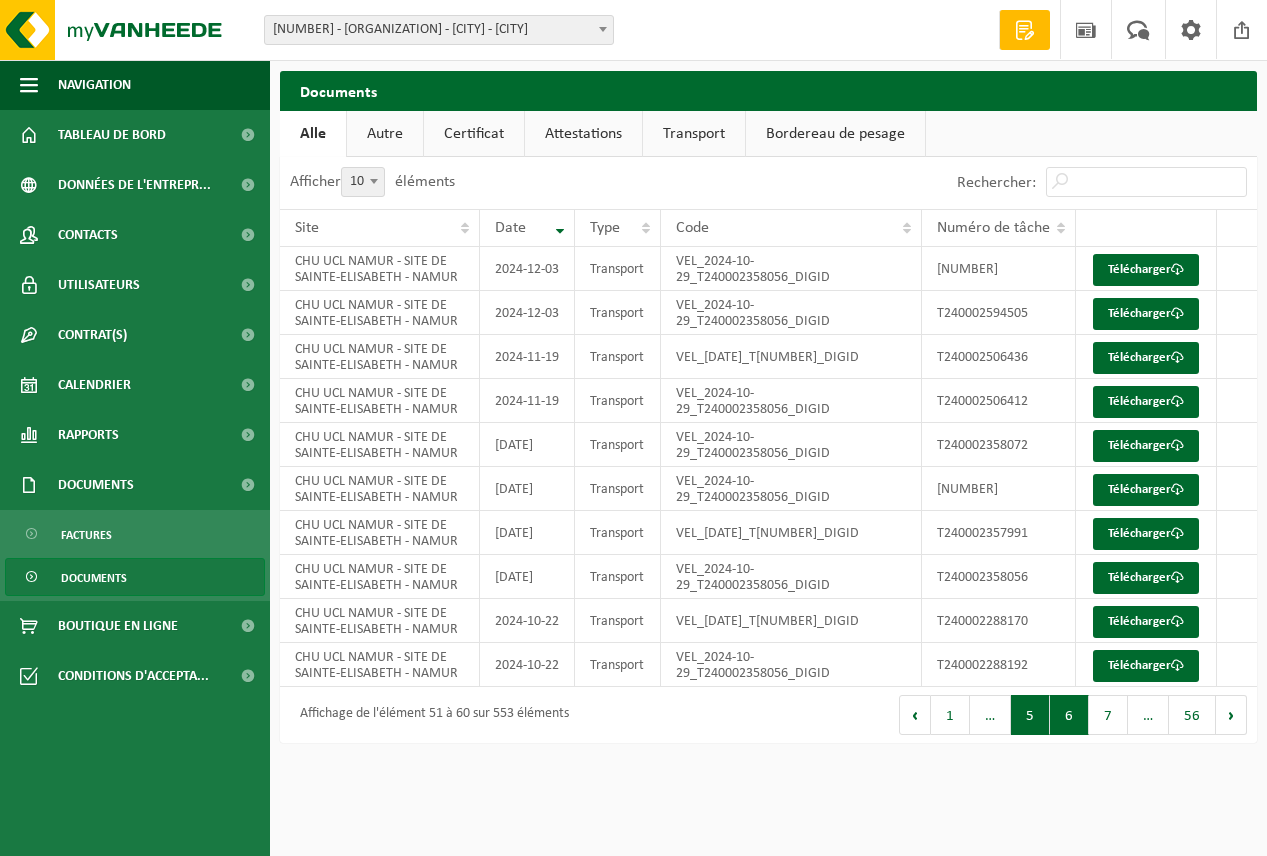 click on "5" at bounding box center (1030, 715) 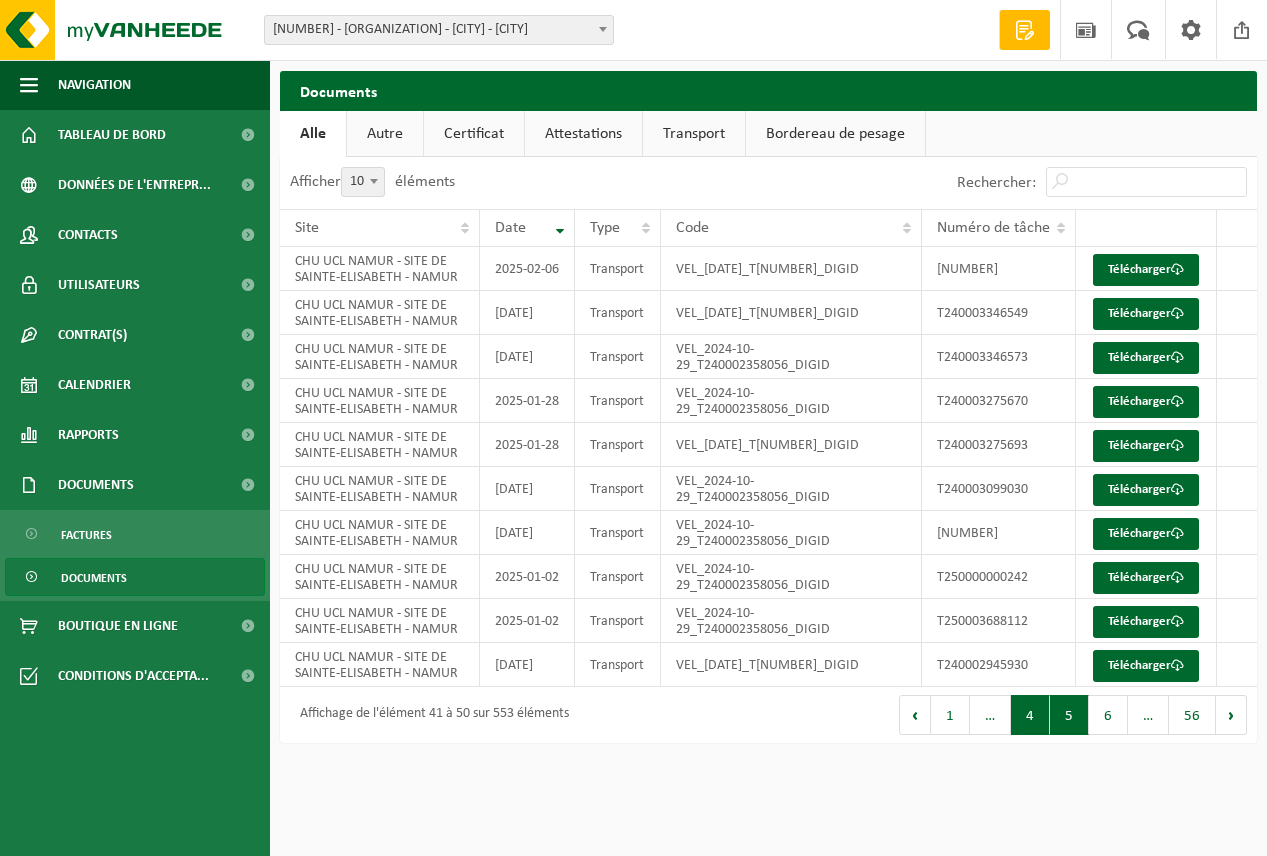 click on "4" at bounding box center (1030, 715) 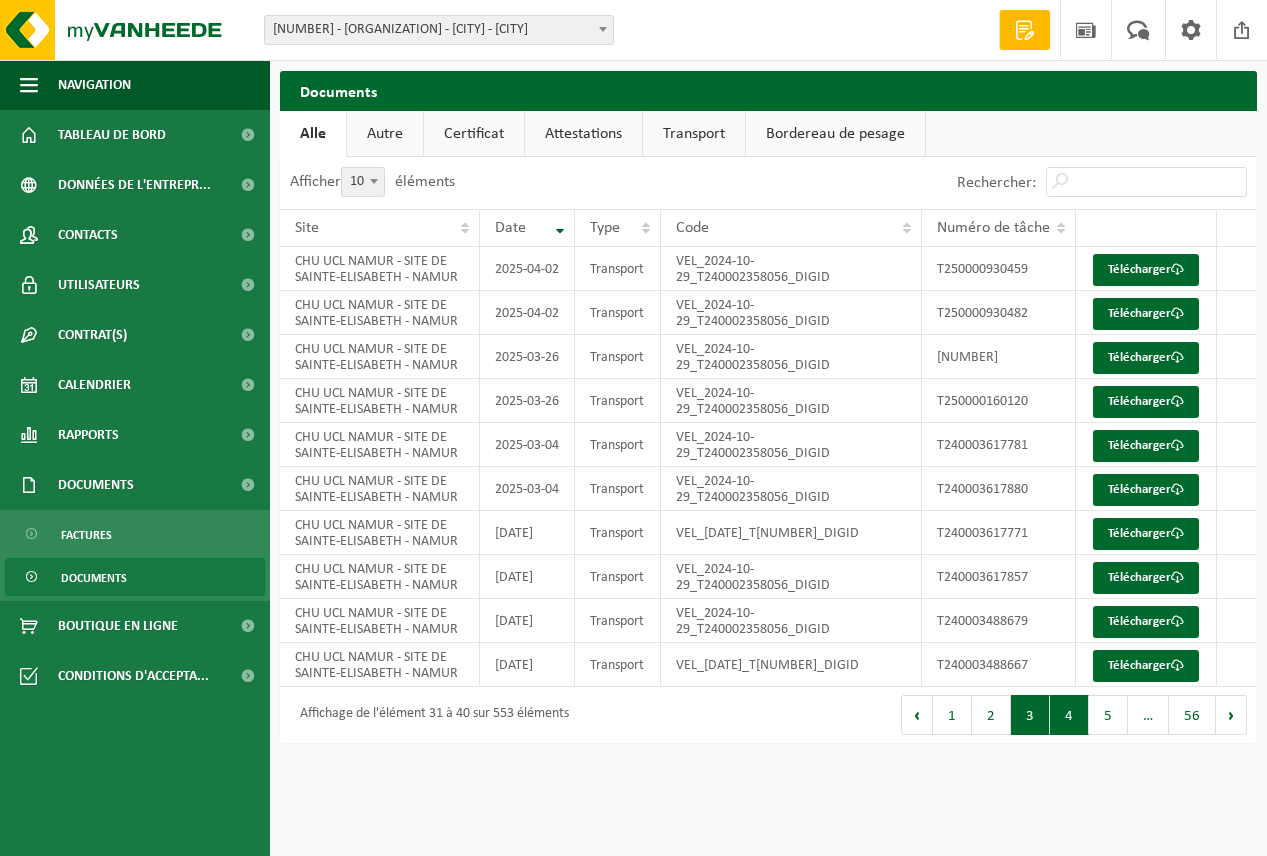 click on "3" at bounding box center [1030, 715] 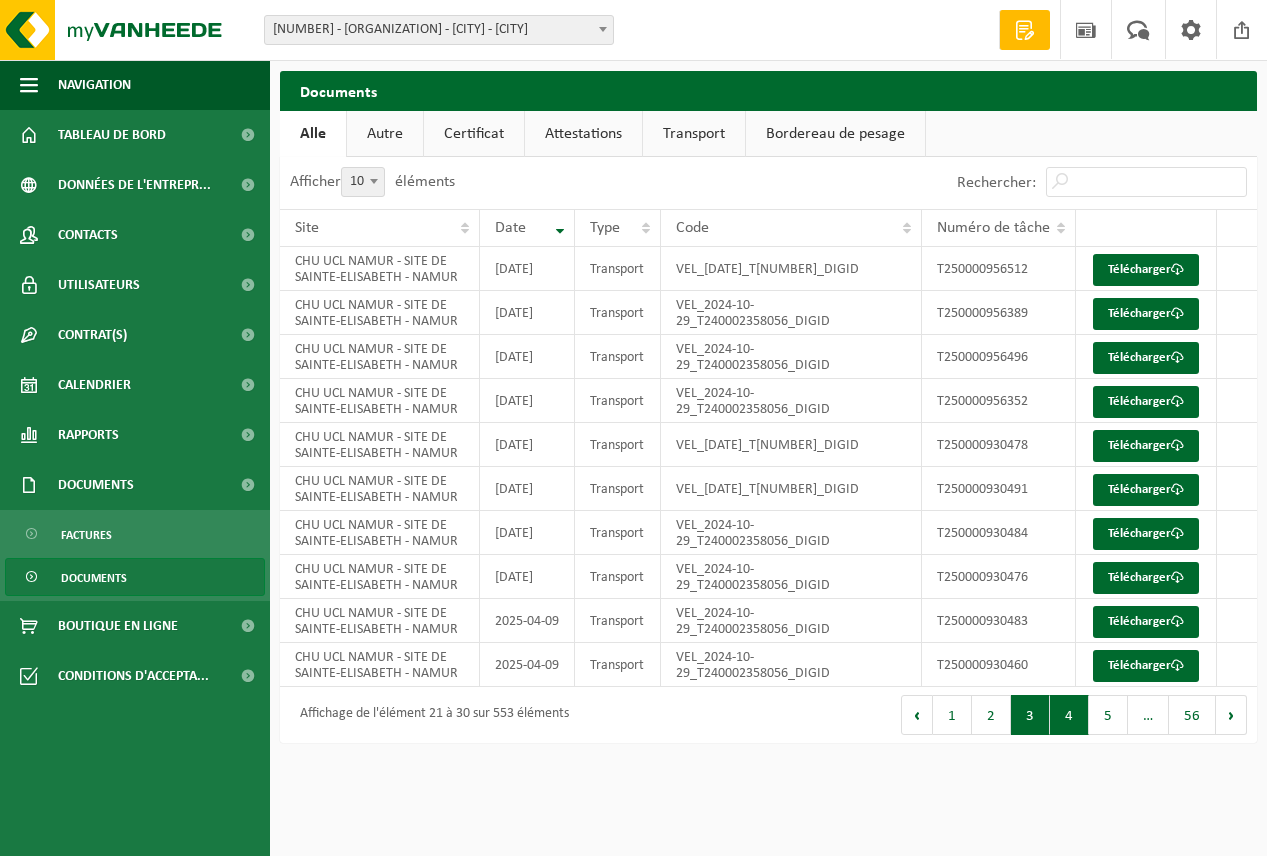 click on "4" at bounding box center (1069, 715) 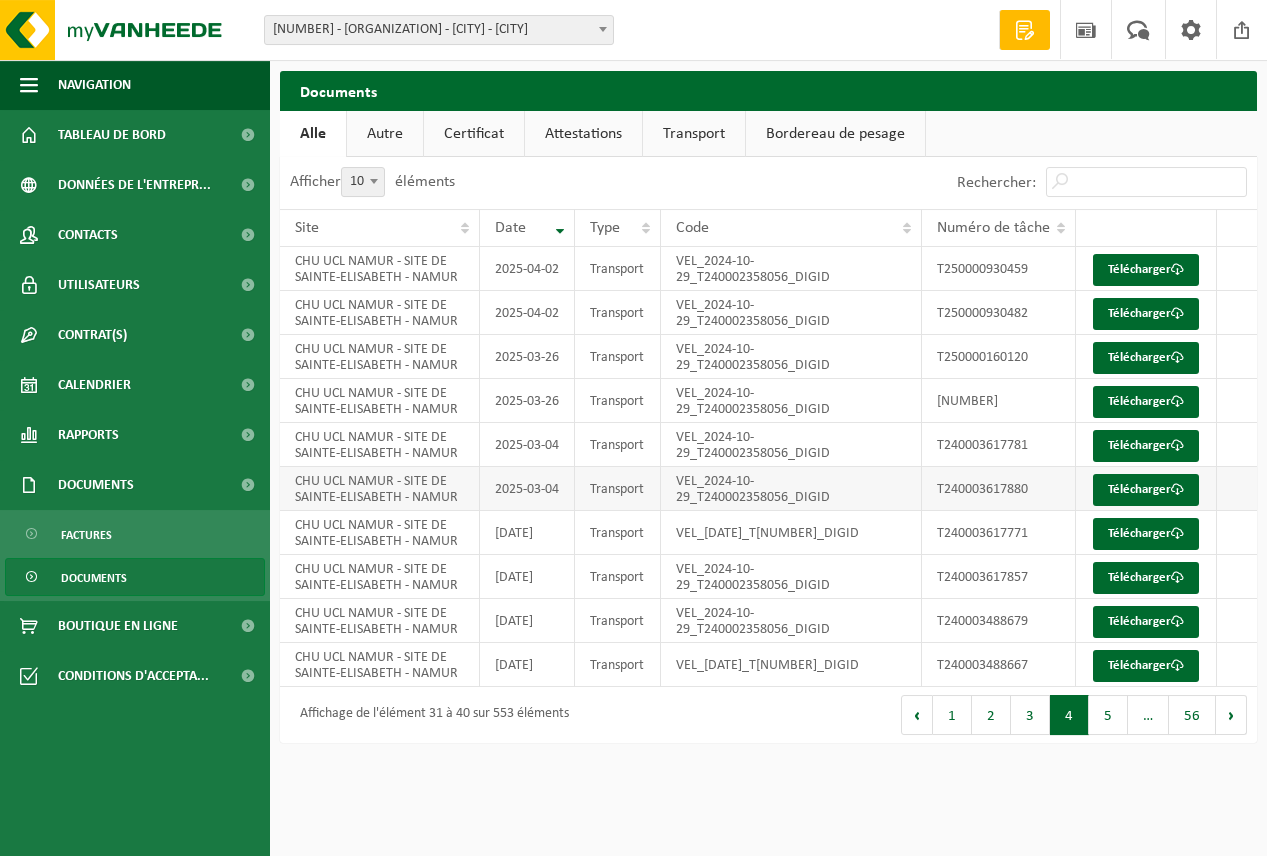 scroll, scrollTop: 67, scrollLeft: 0, axis: vertical 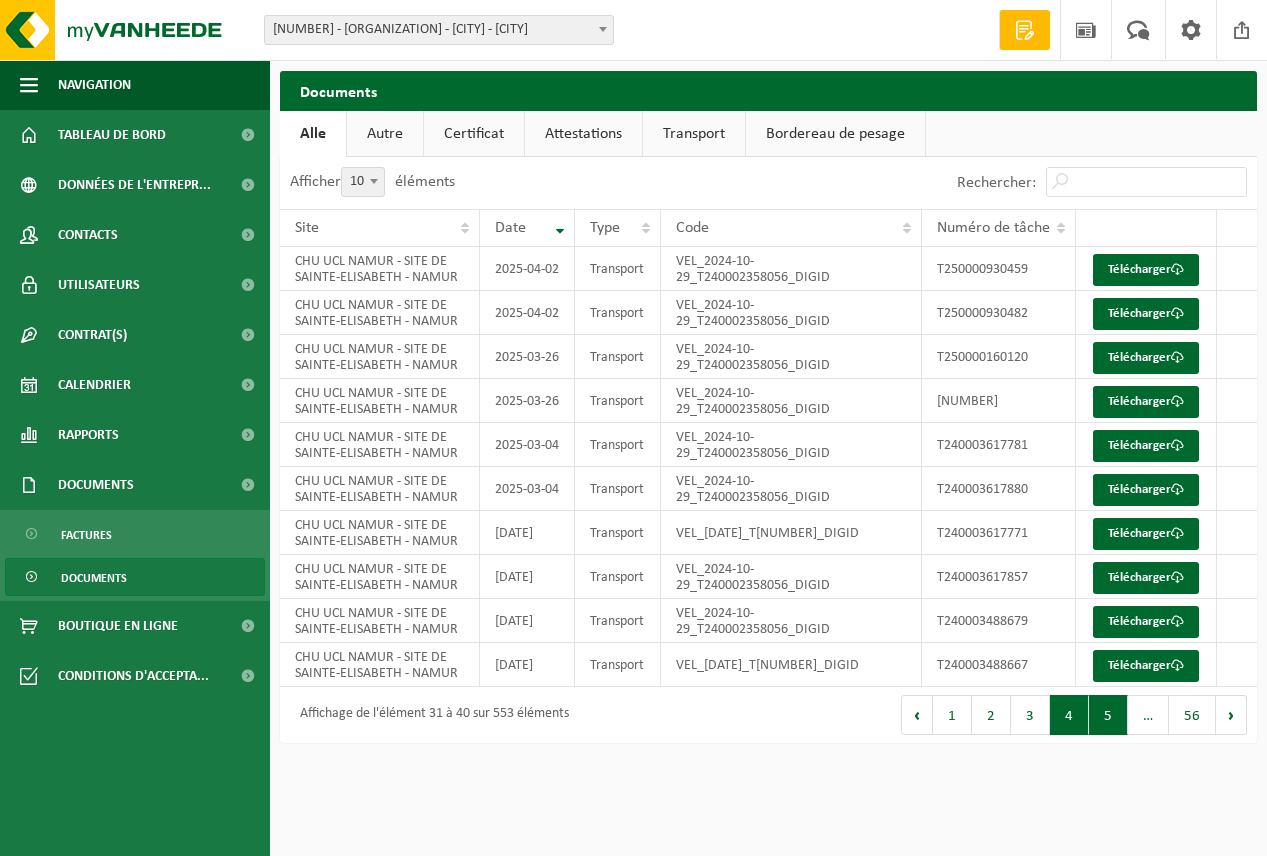 click on "5" at bounding box center [1108, 715] 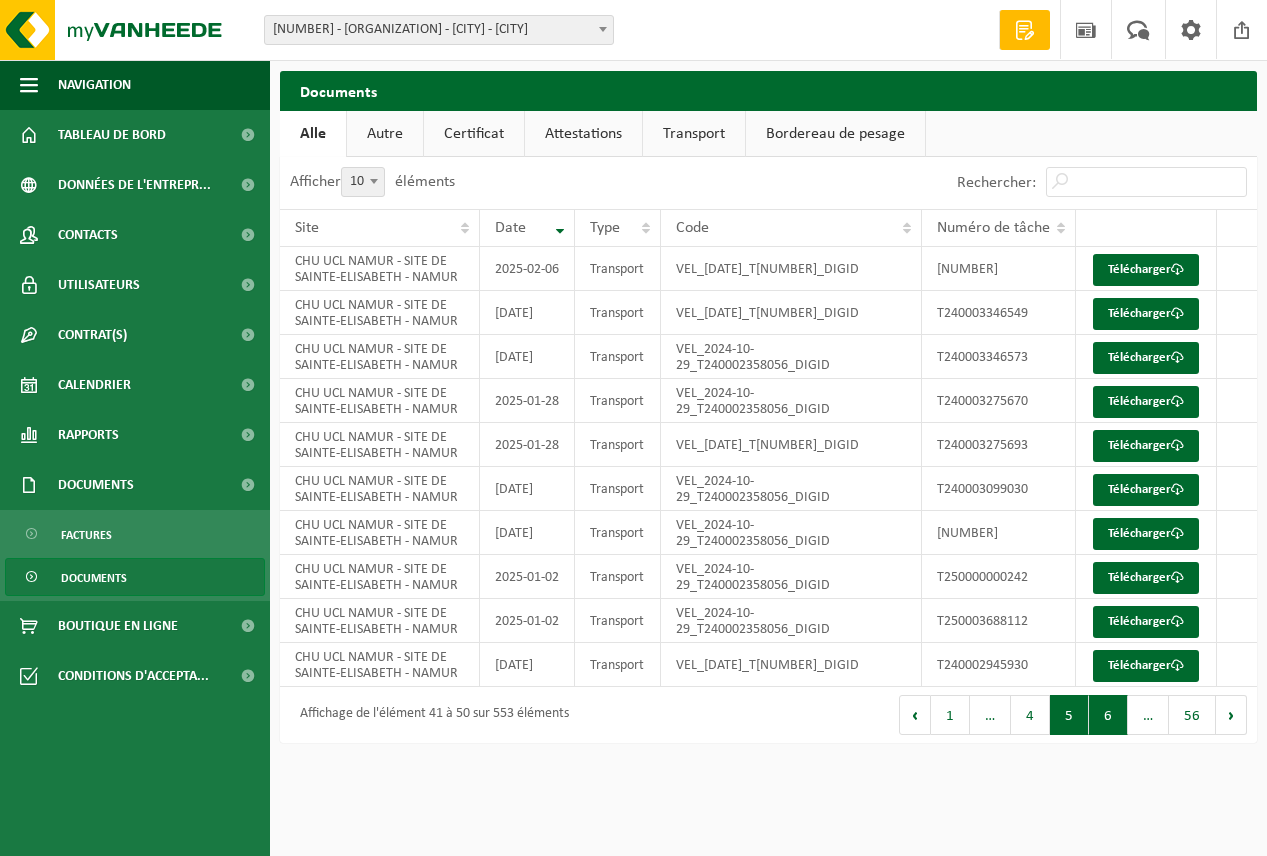 click on "6" at bounding box center [1108, 715] 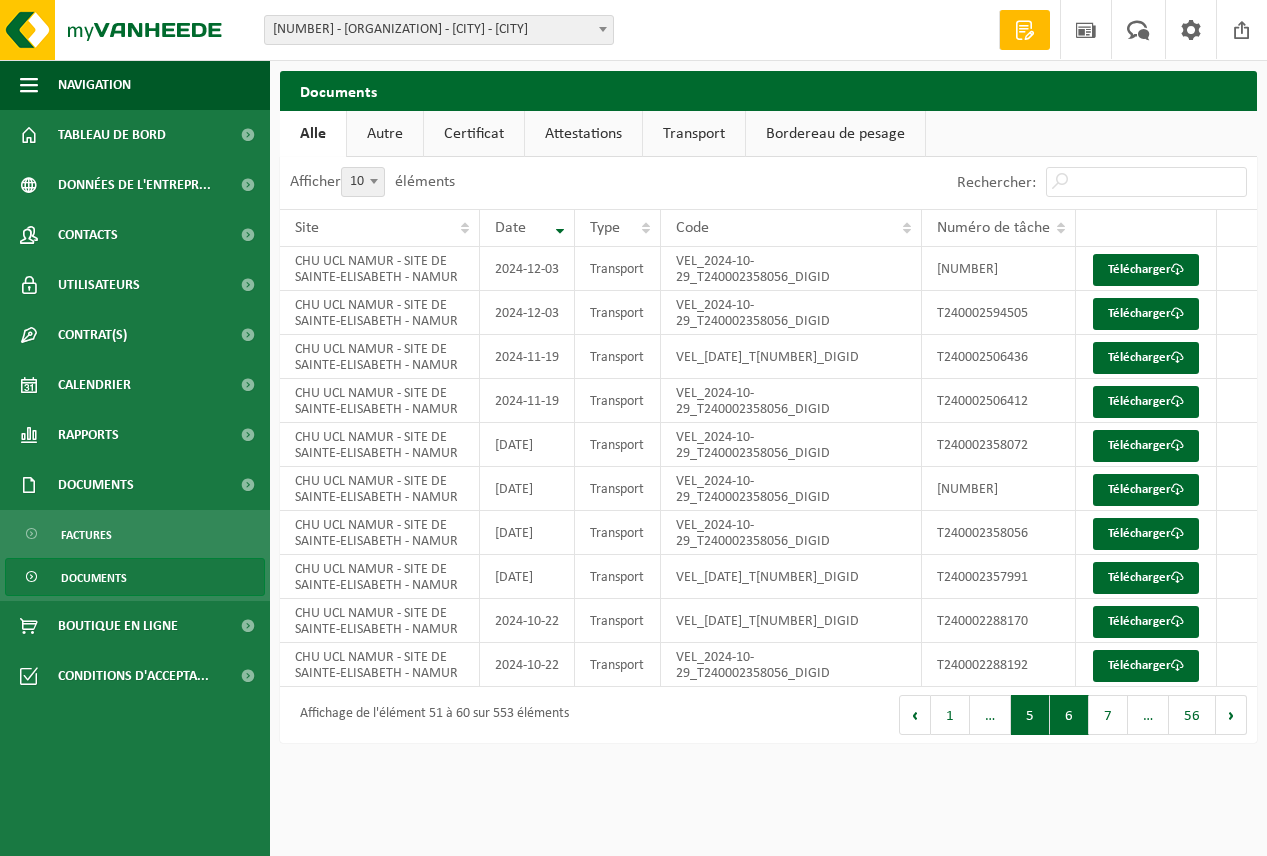 click on "5" at bounding box center [1030, 715] 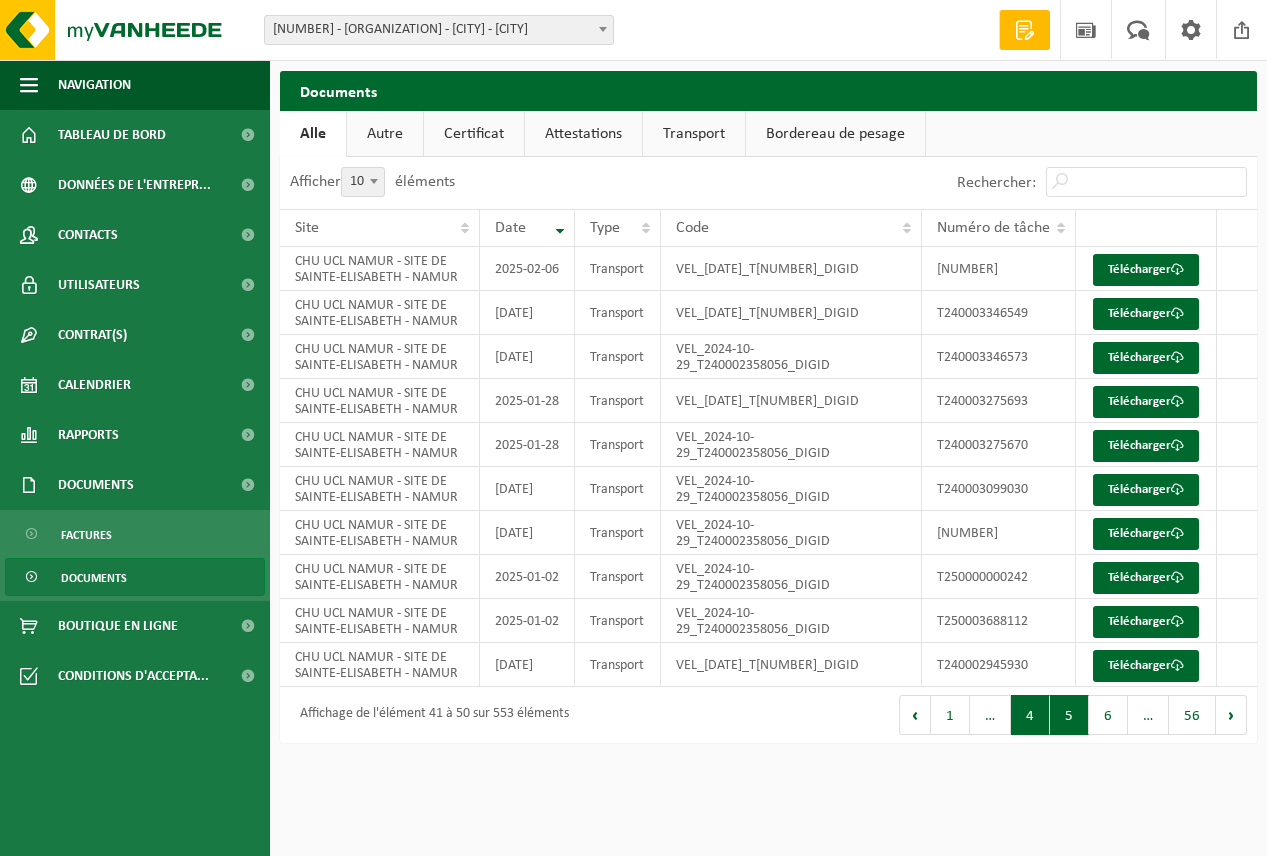 click on "4" at bounding box center (1030, 715) 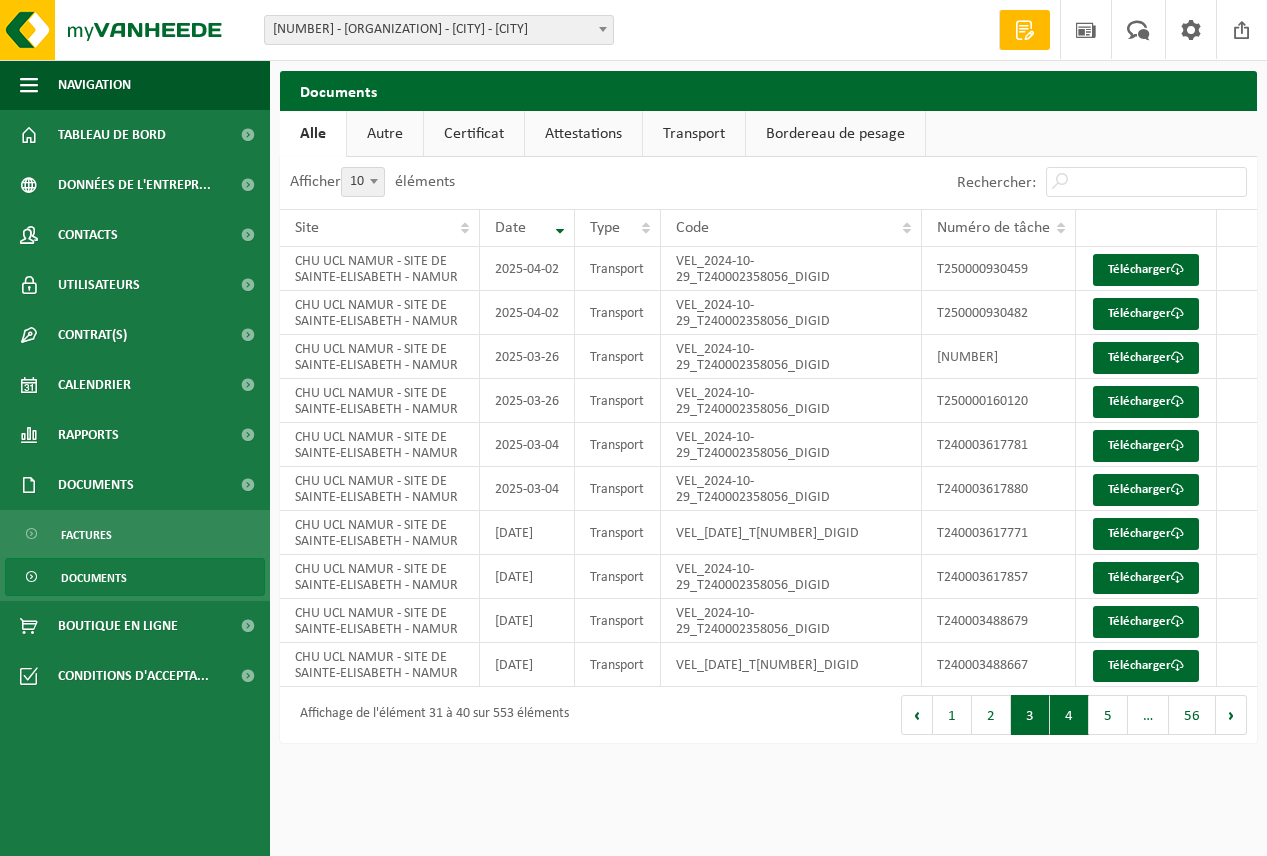 click on "3" at bounding box center [1030, 715] 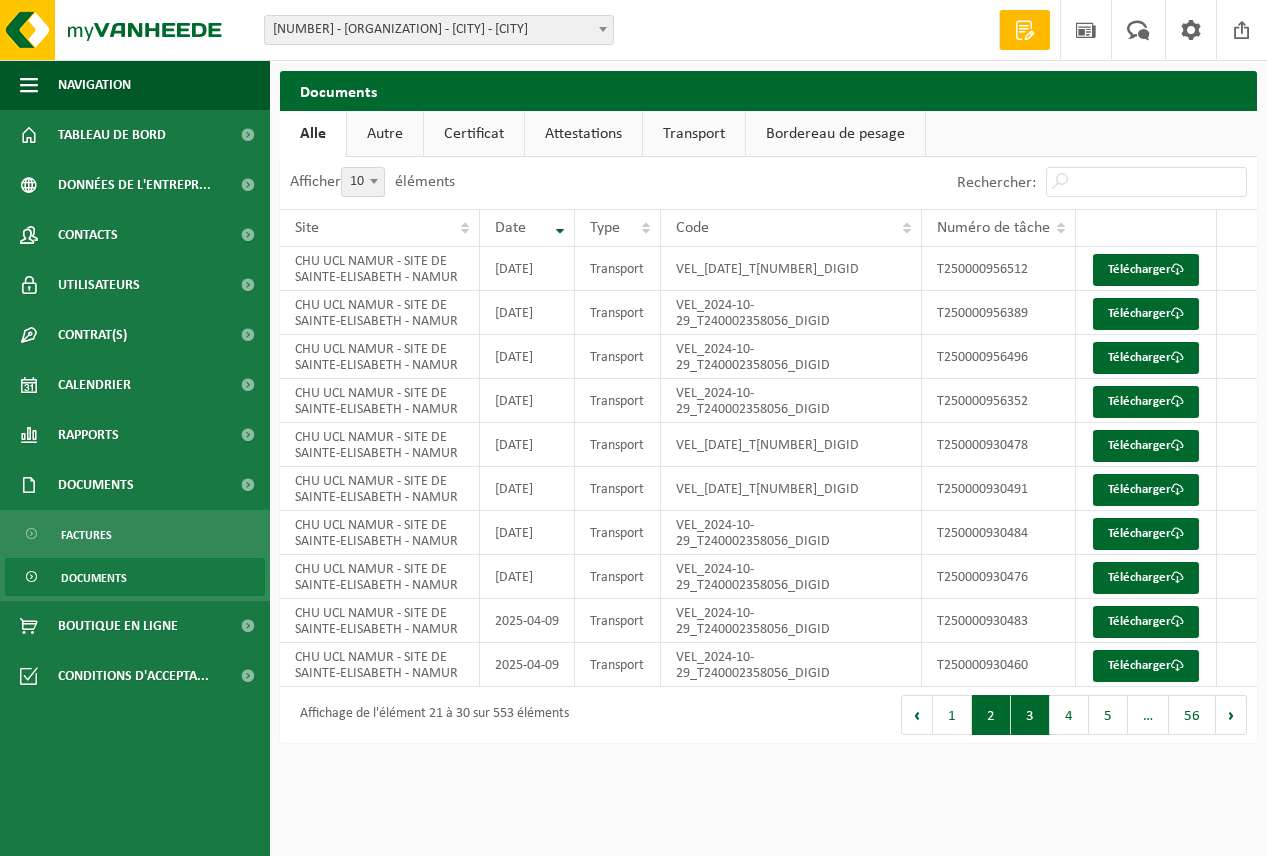click on "2" at bounding box center [991, 715] 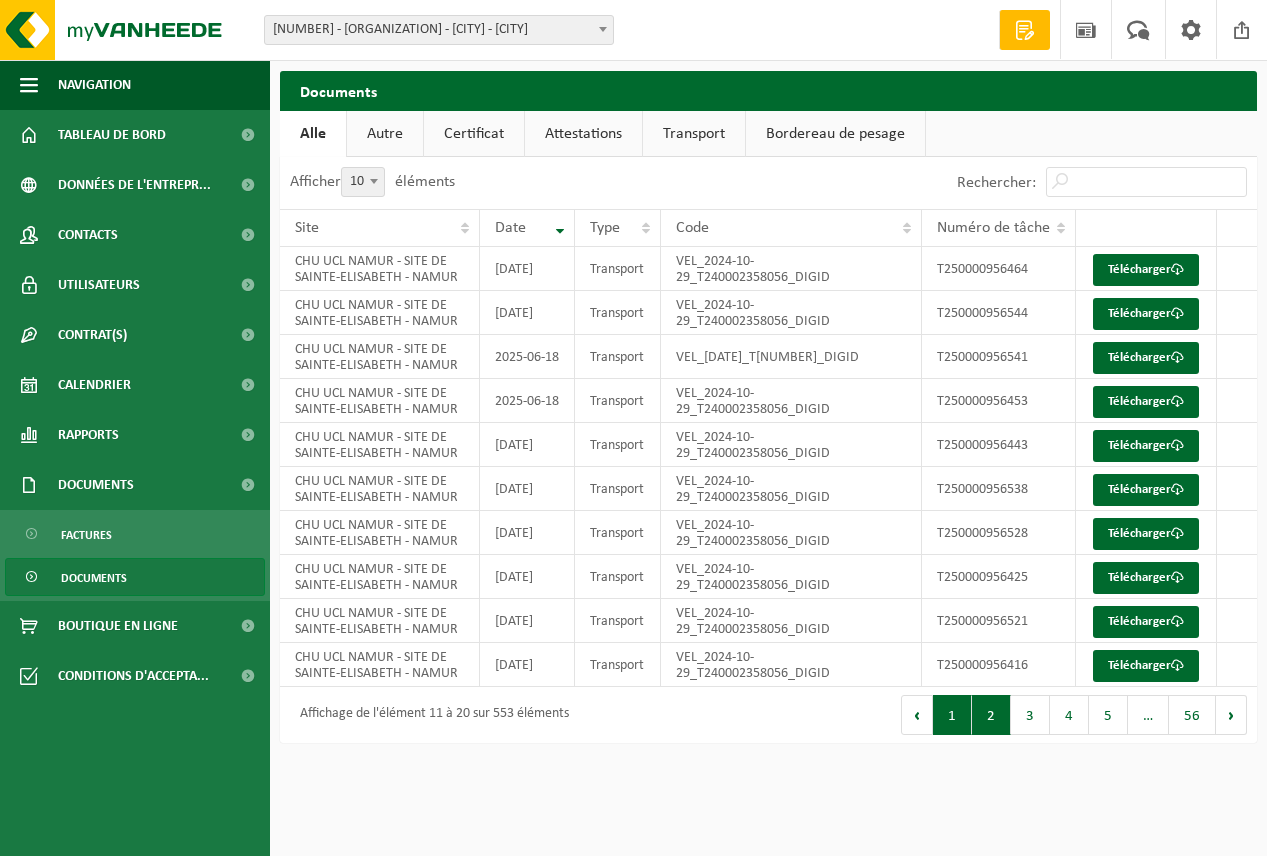 click on "1" at bounding box center [952, 715] 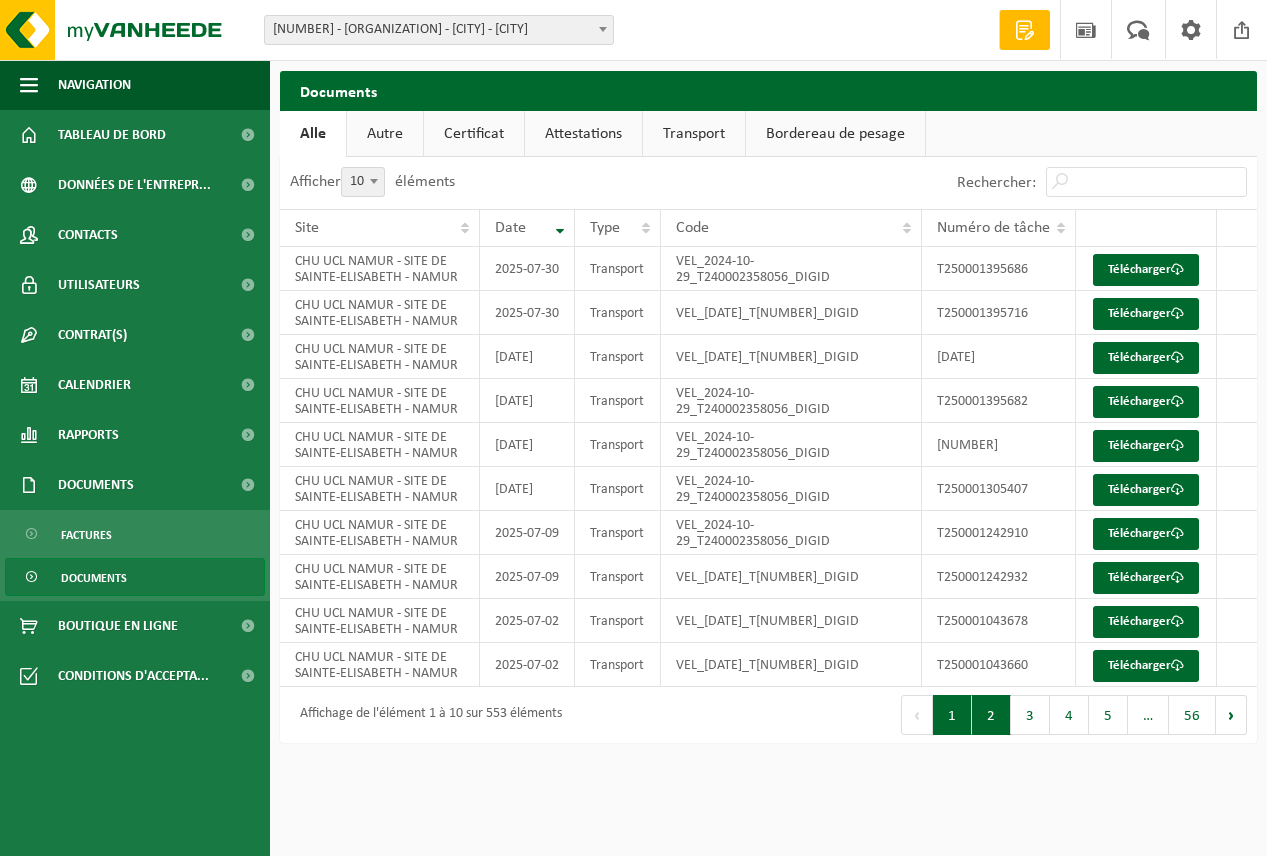 click on "2" at bounding box center (991, 715) 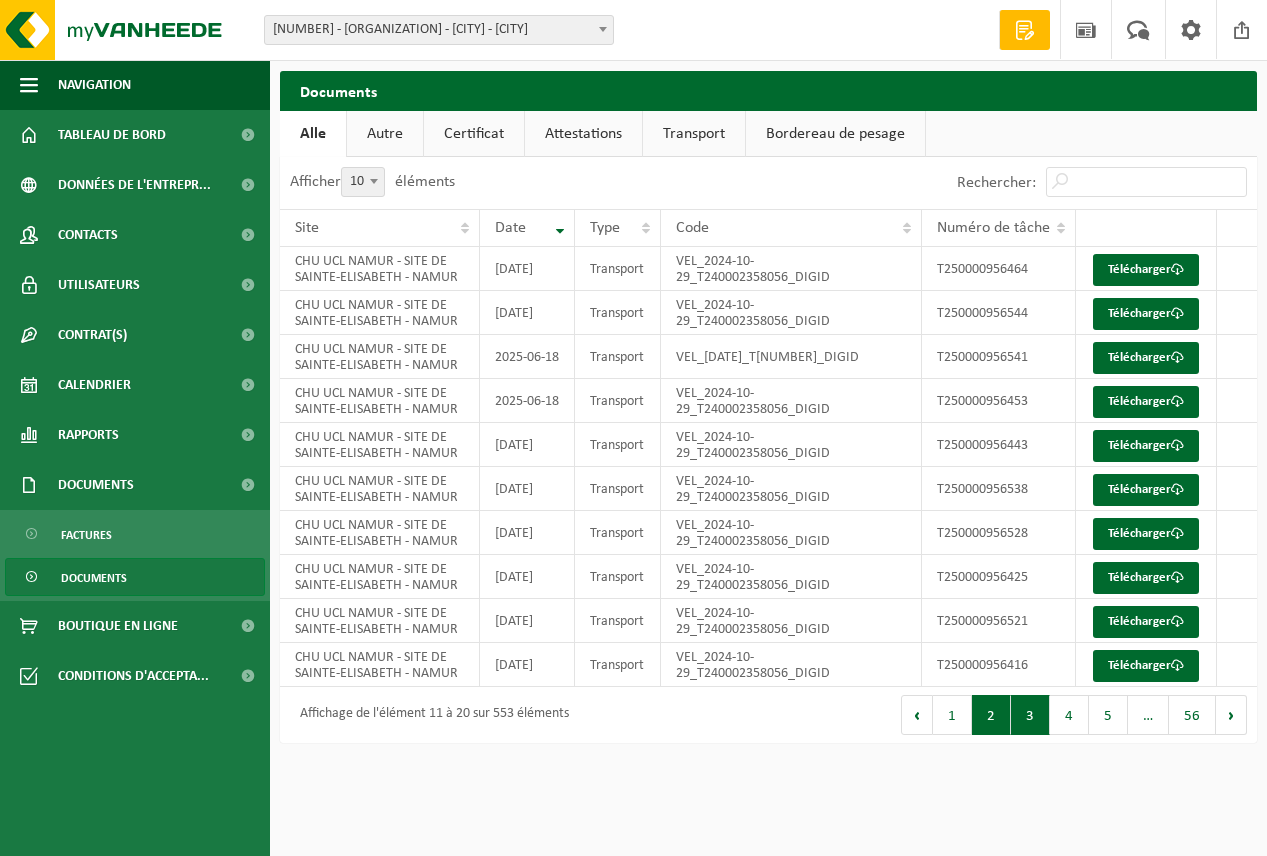click on "3" at bounding box center (1030, 715) 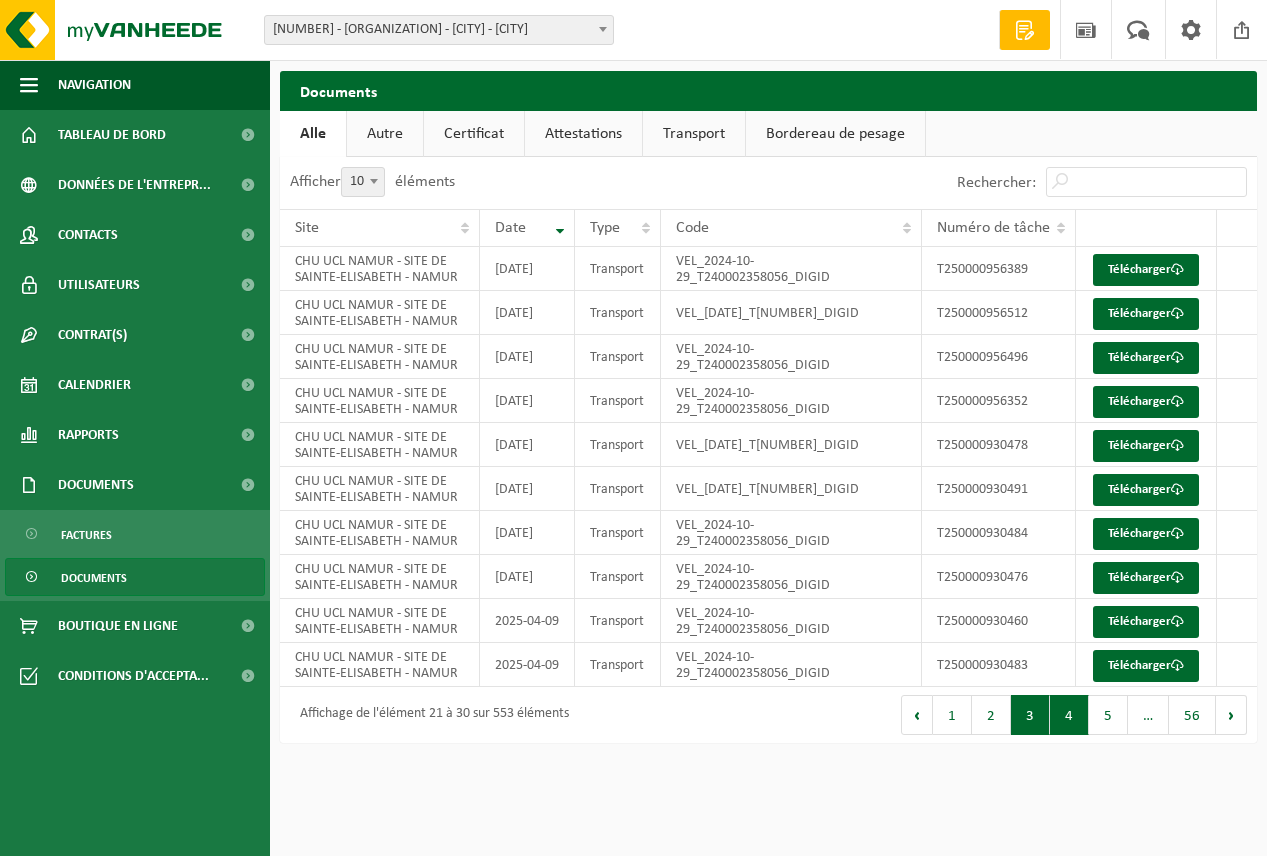 click on "4" at bounding box center (1069, 715) 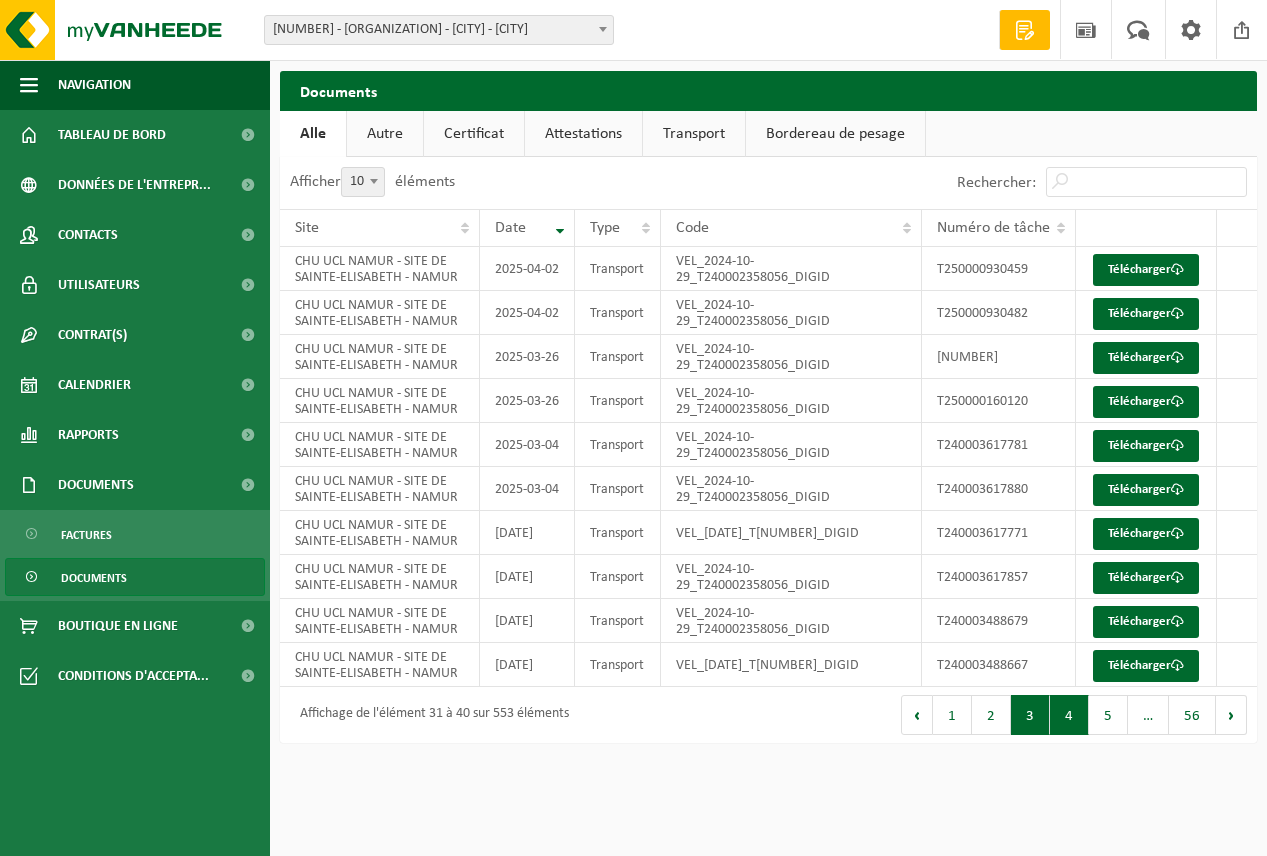 click on "3" at bounding box center [1030, 715] 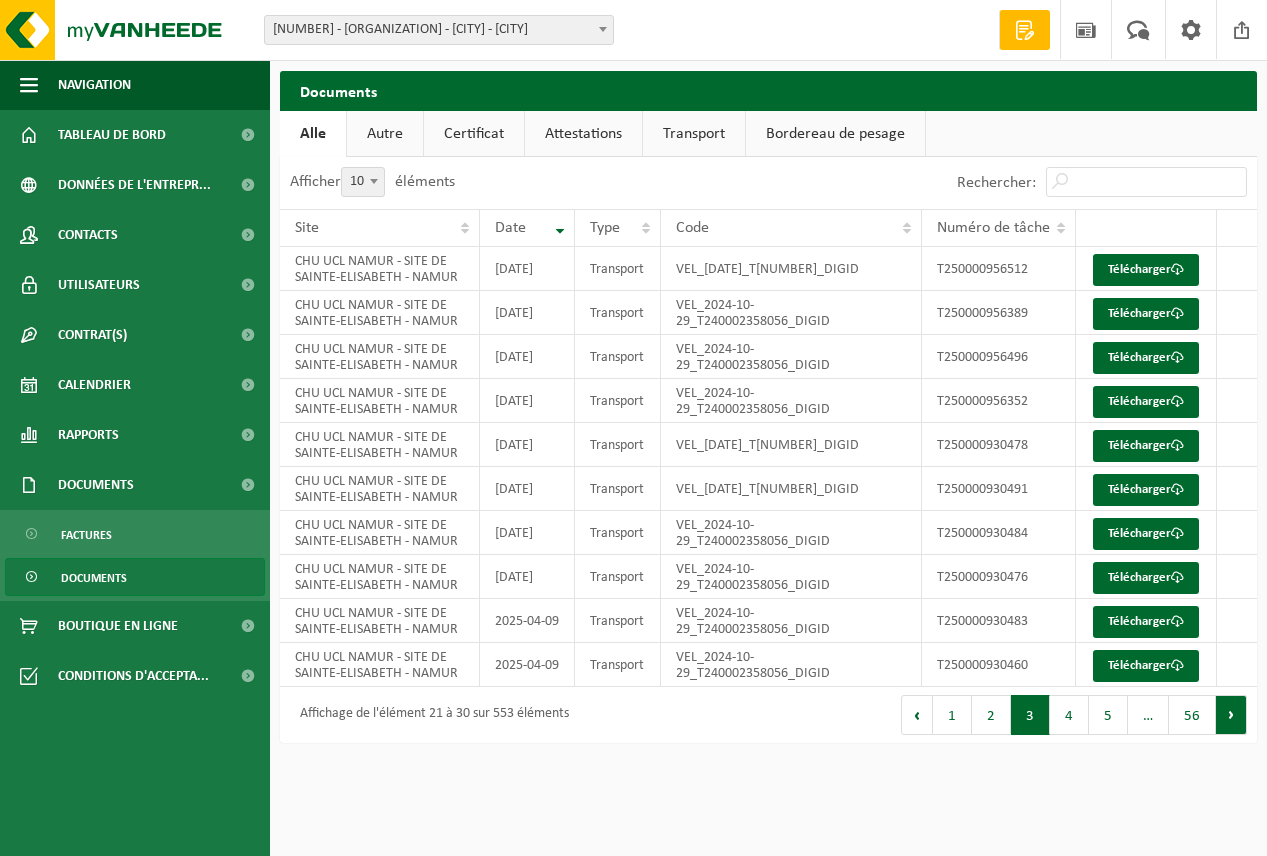 click on "Suivant" at bounding box center (1231, 715) 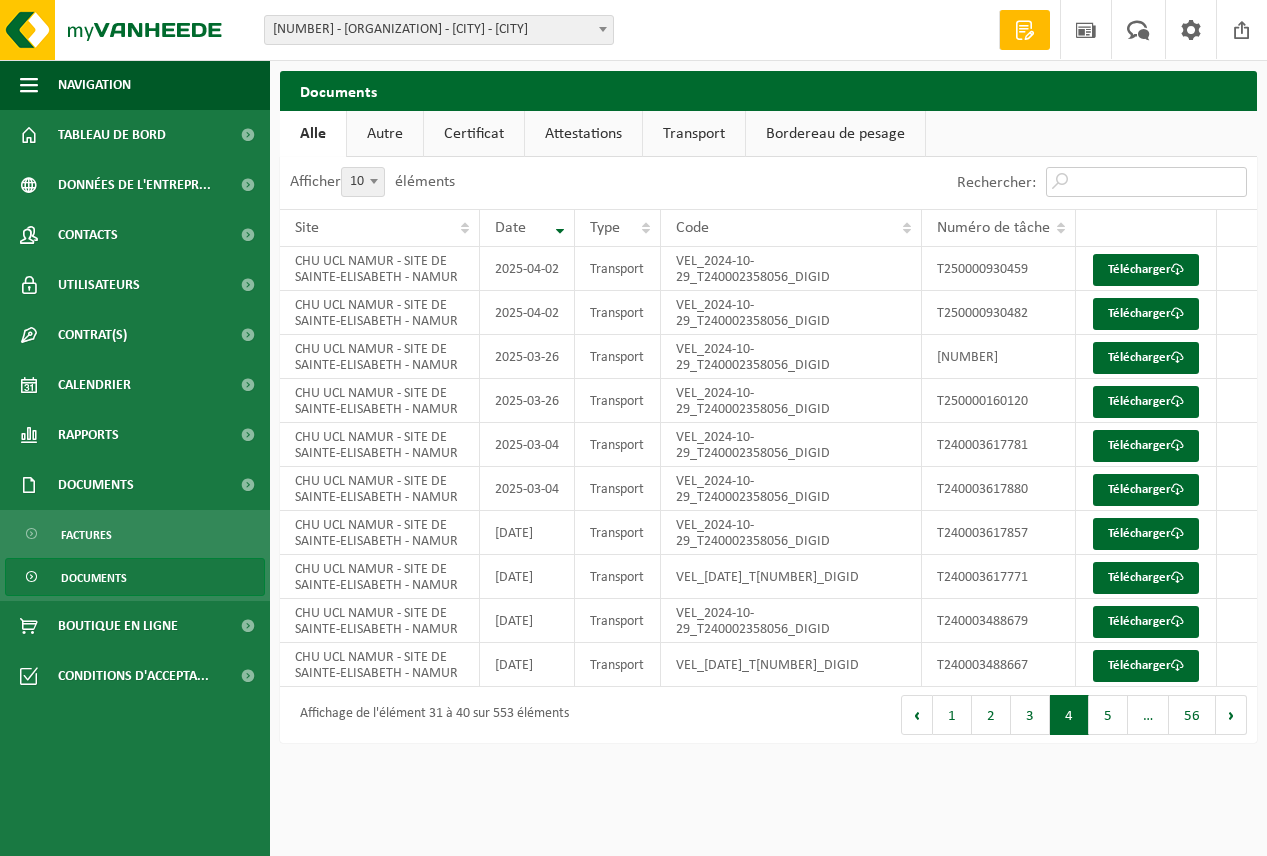 click on "Rechercher:" at bounding box center (1146, 182) 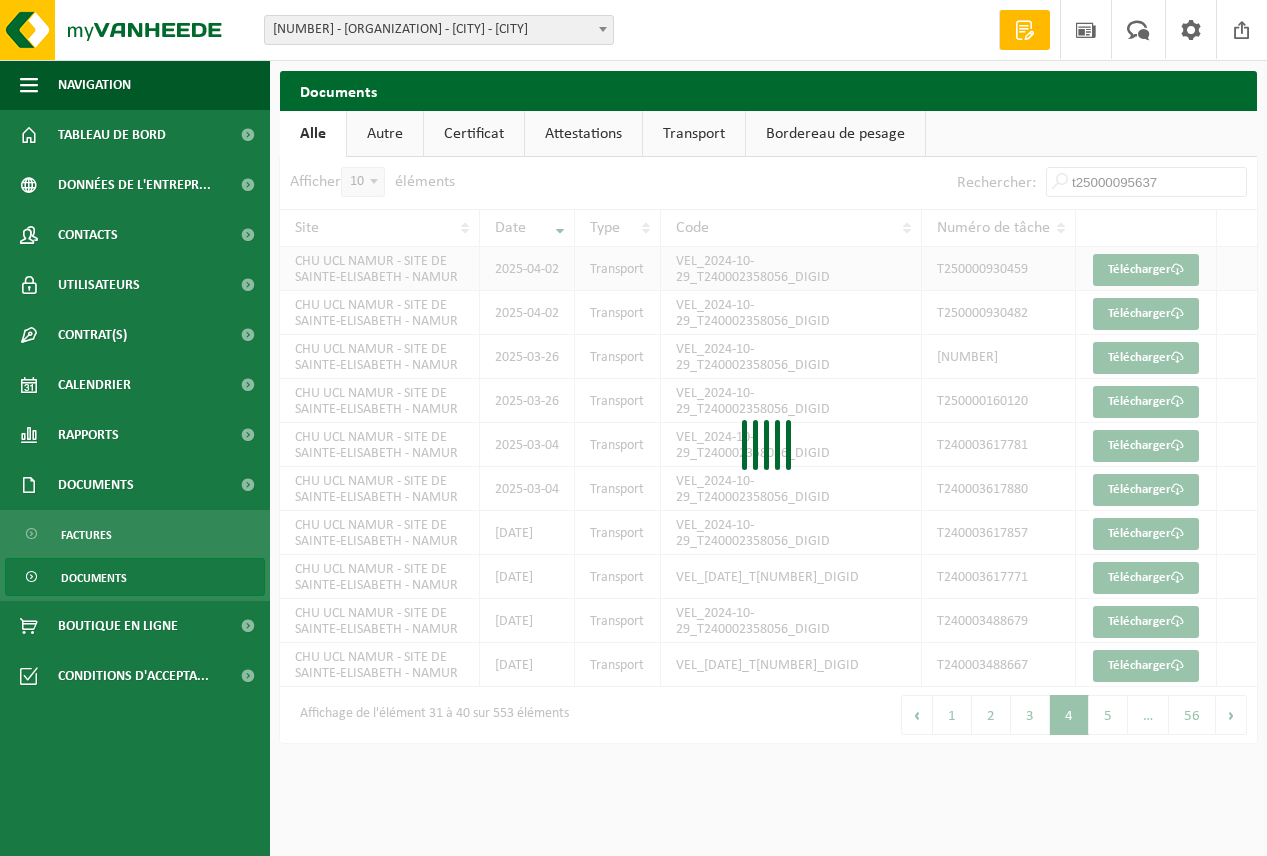 type on "t250000956370" 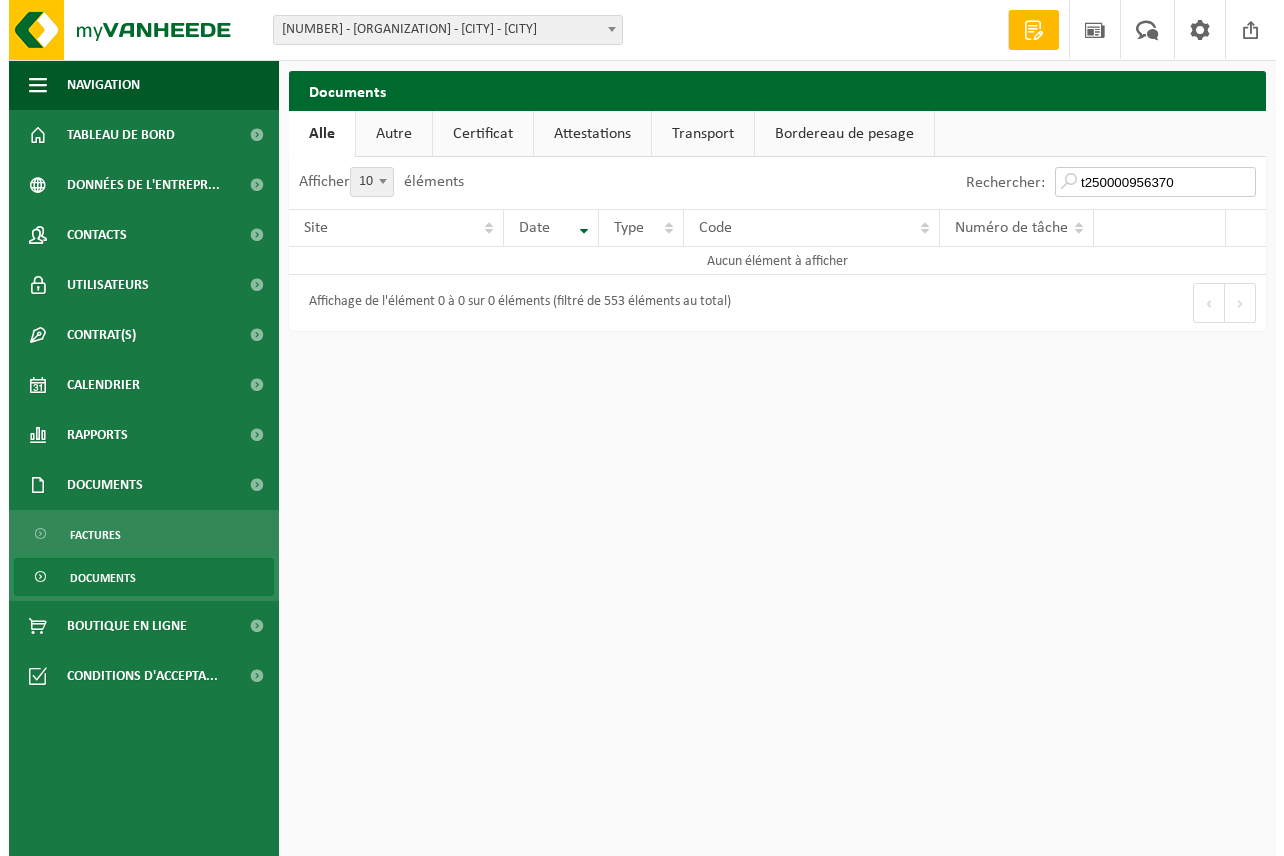 scroll, scrollTop: 0, scrollLeft: 0, axis: both 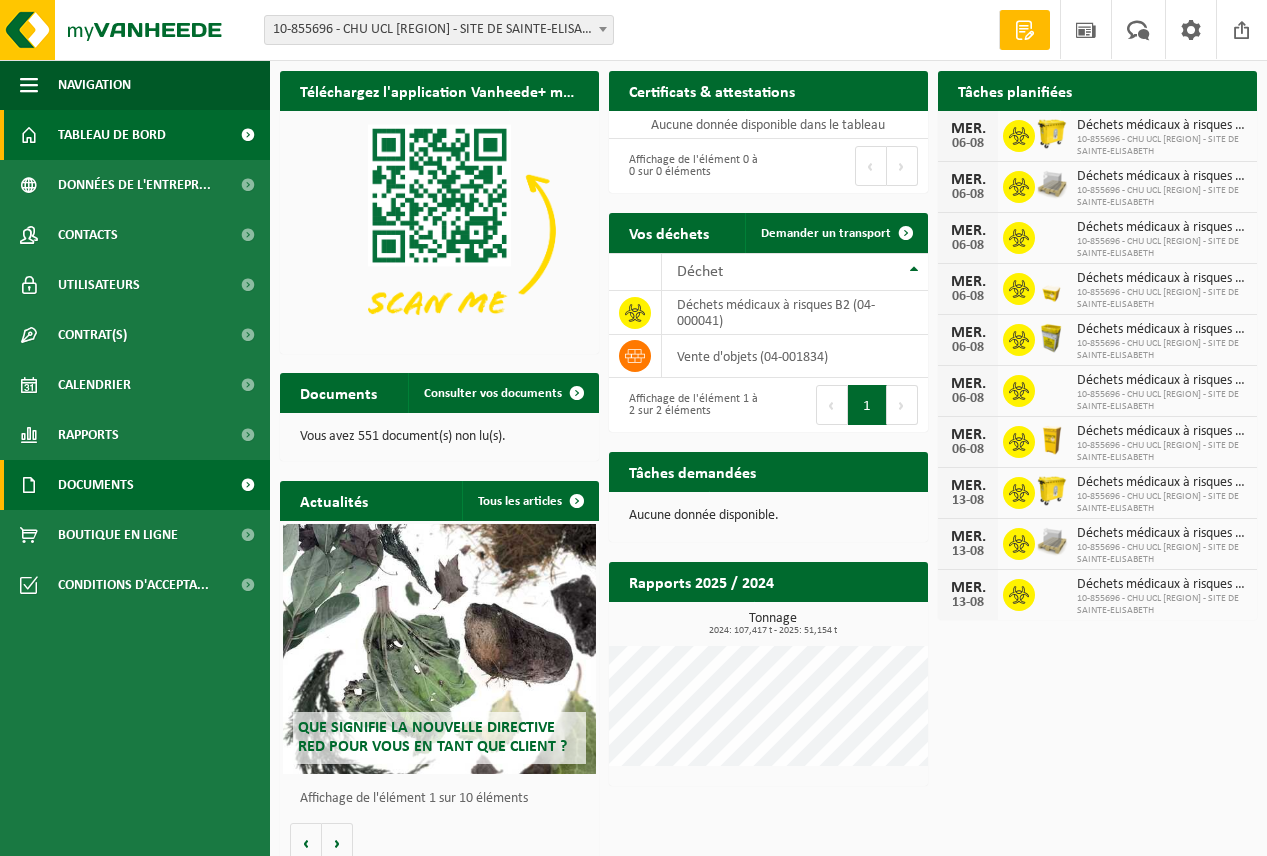 click at bounding box center (247, 485) 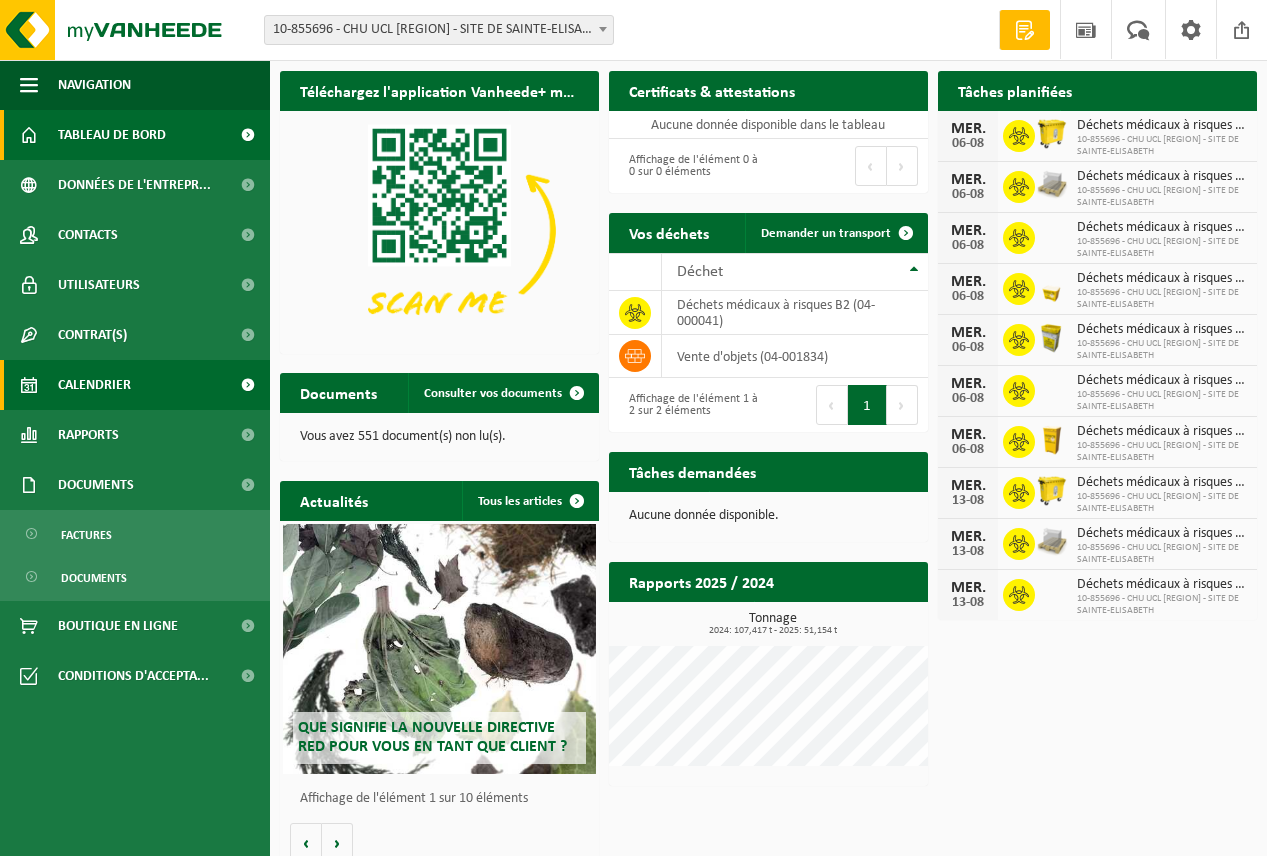 click on "Calendrier" at bounding box center [94, 385] 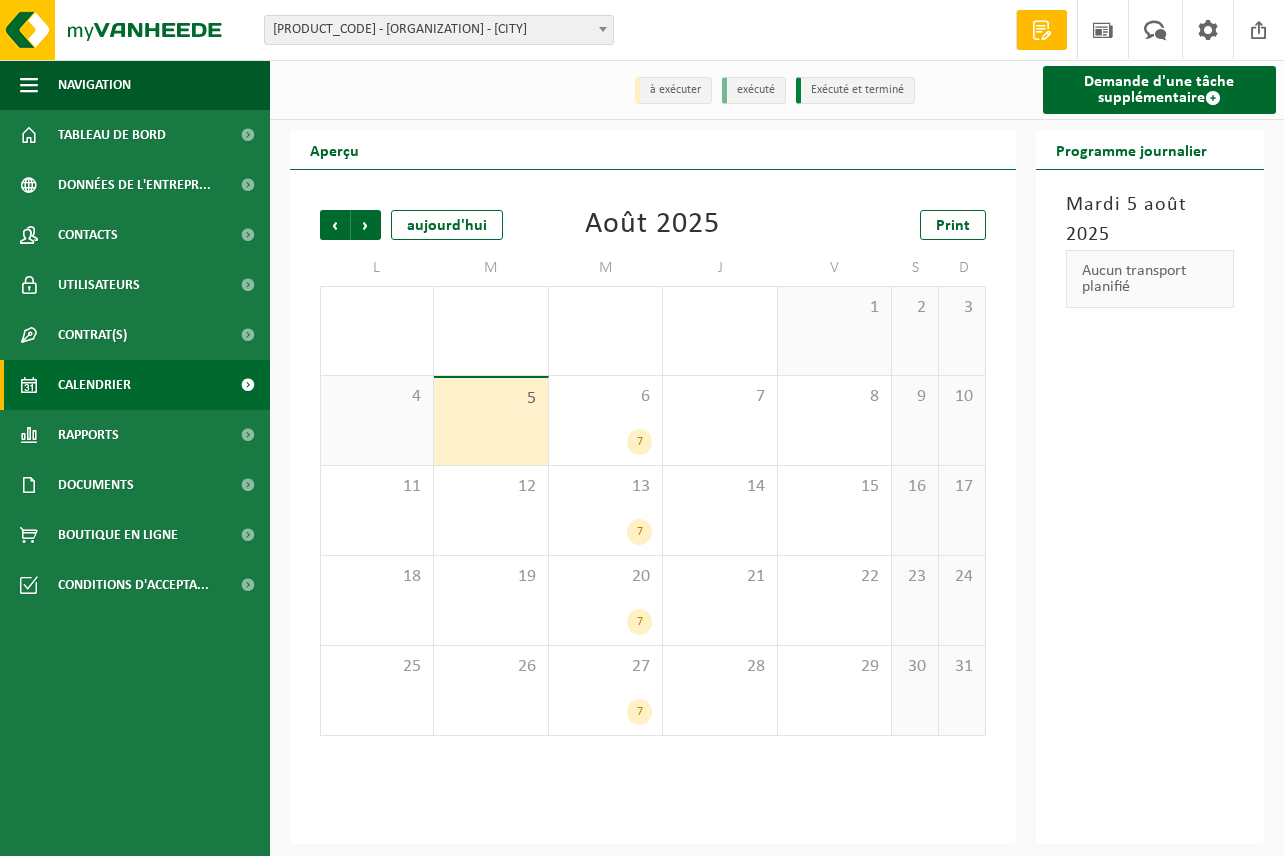 scroll, scrollTop: 0, scrollLeft: 0, axis: both 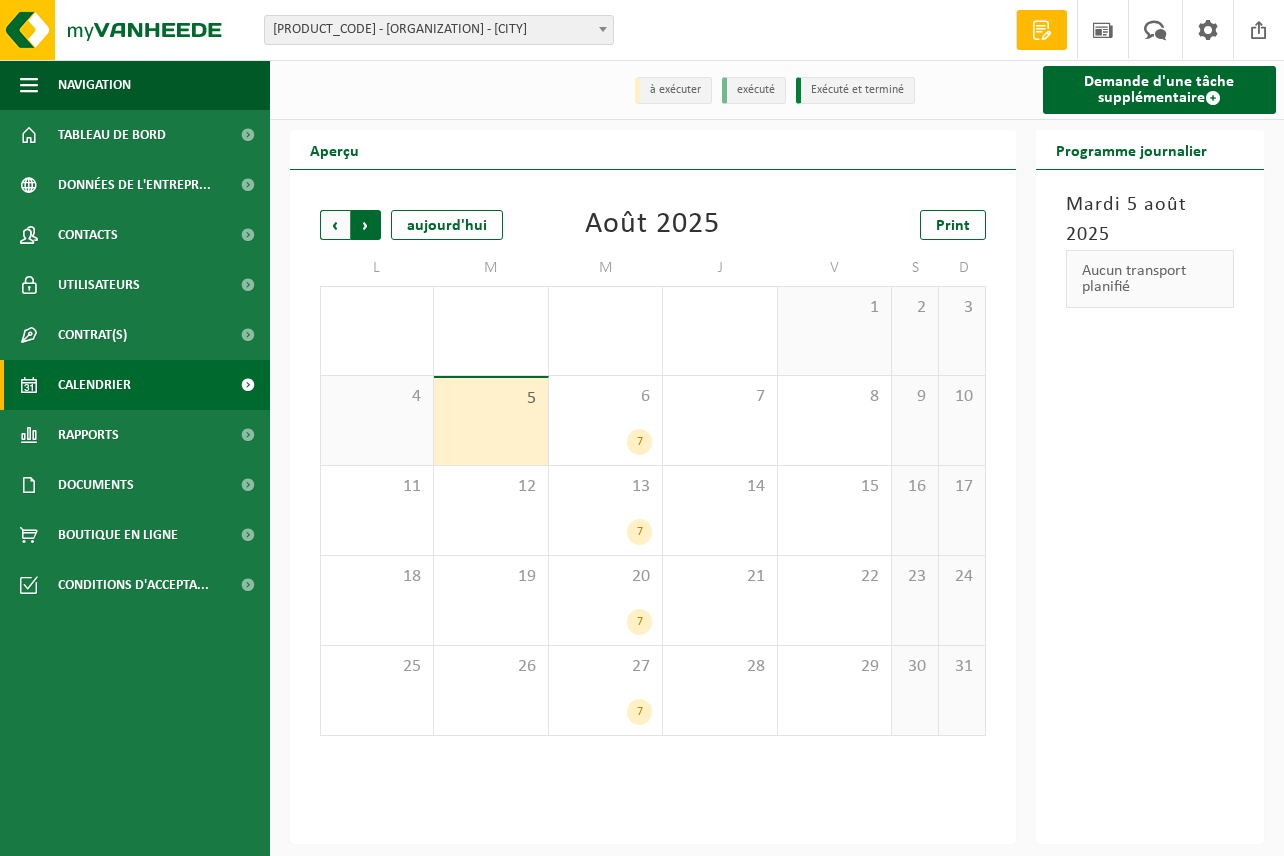 click on "Précédent" at bounding box center [335, 225] 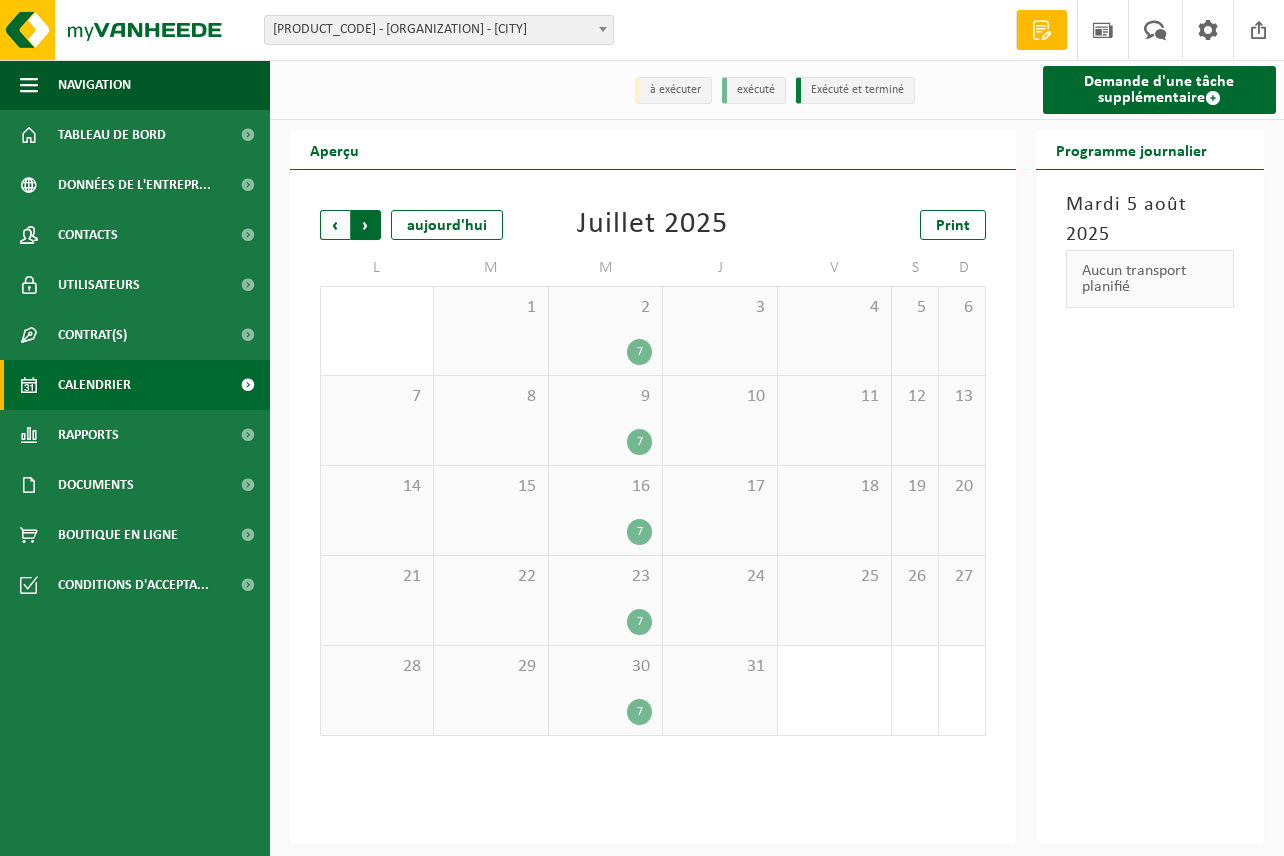 click on "Précédent" at bounding box center [335, 225] 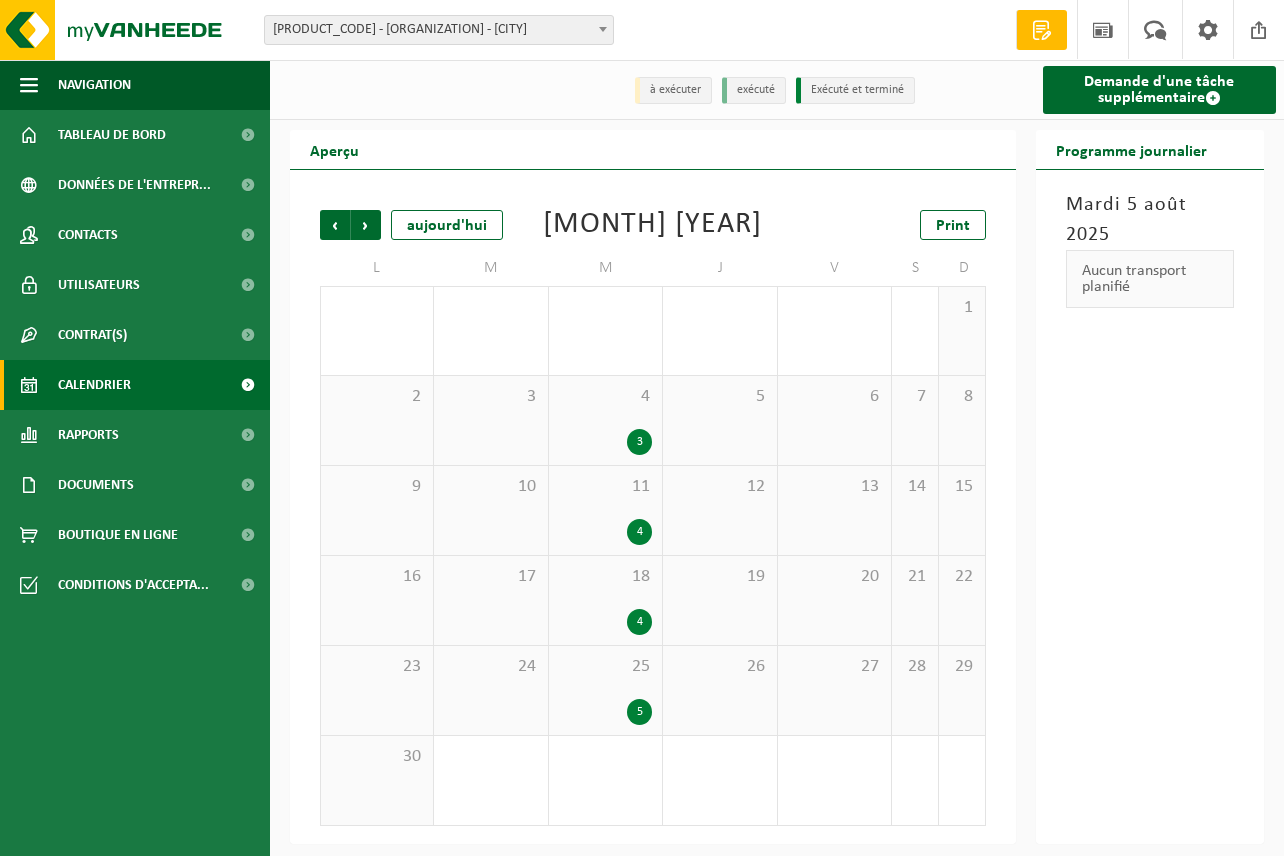 click on "Précédent" at bounding box center [335, 225] 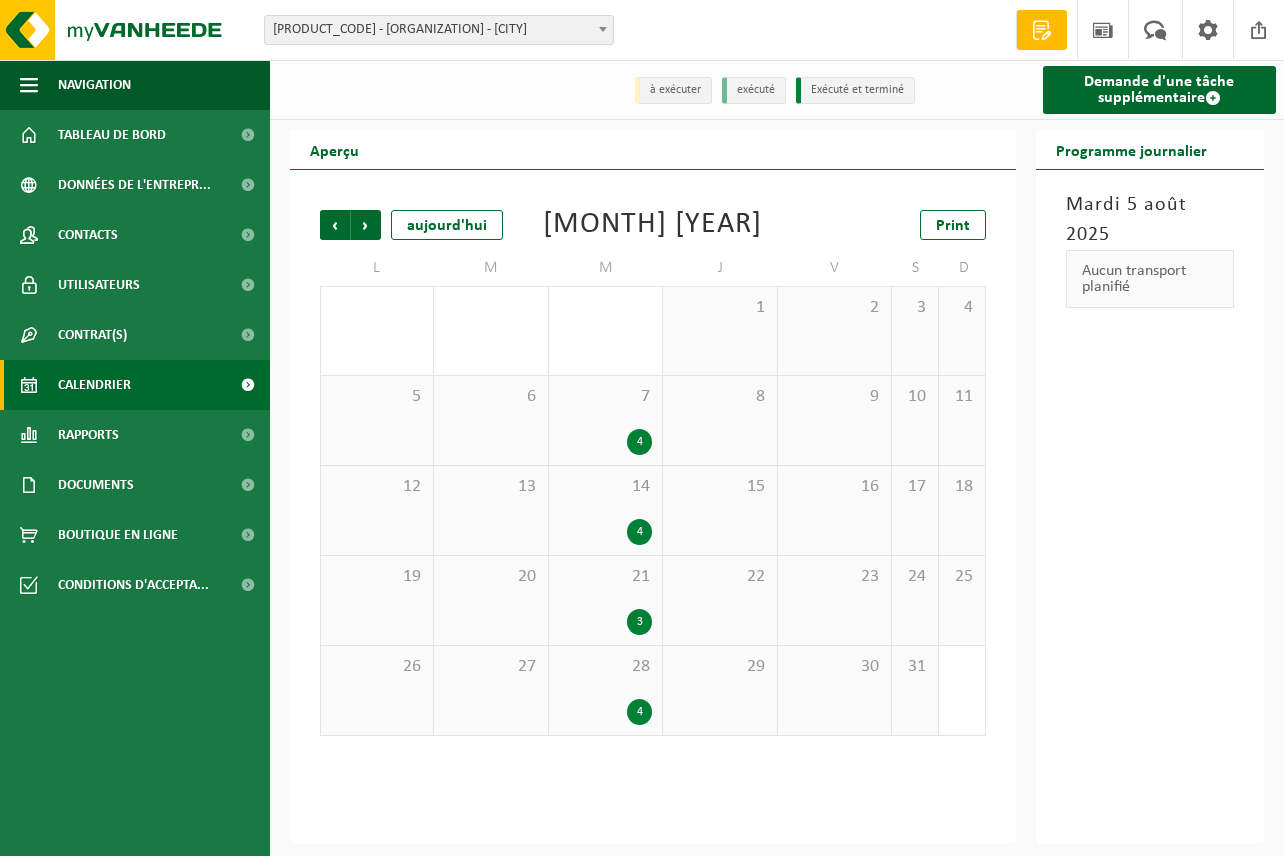 click on "14 4" at bounding box center (605, 510) 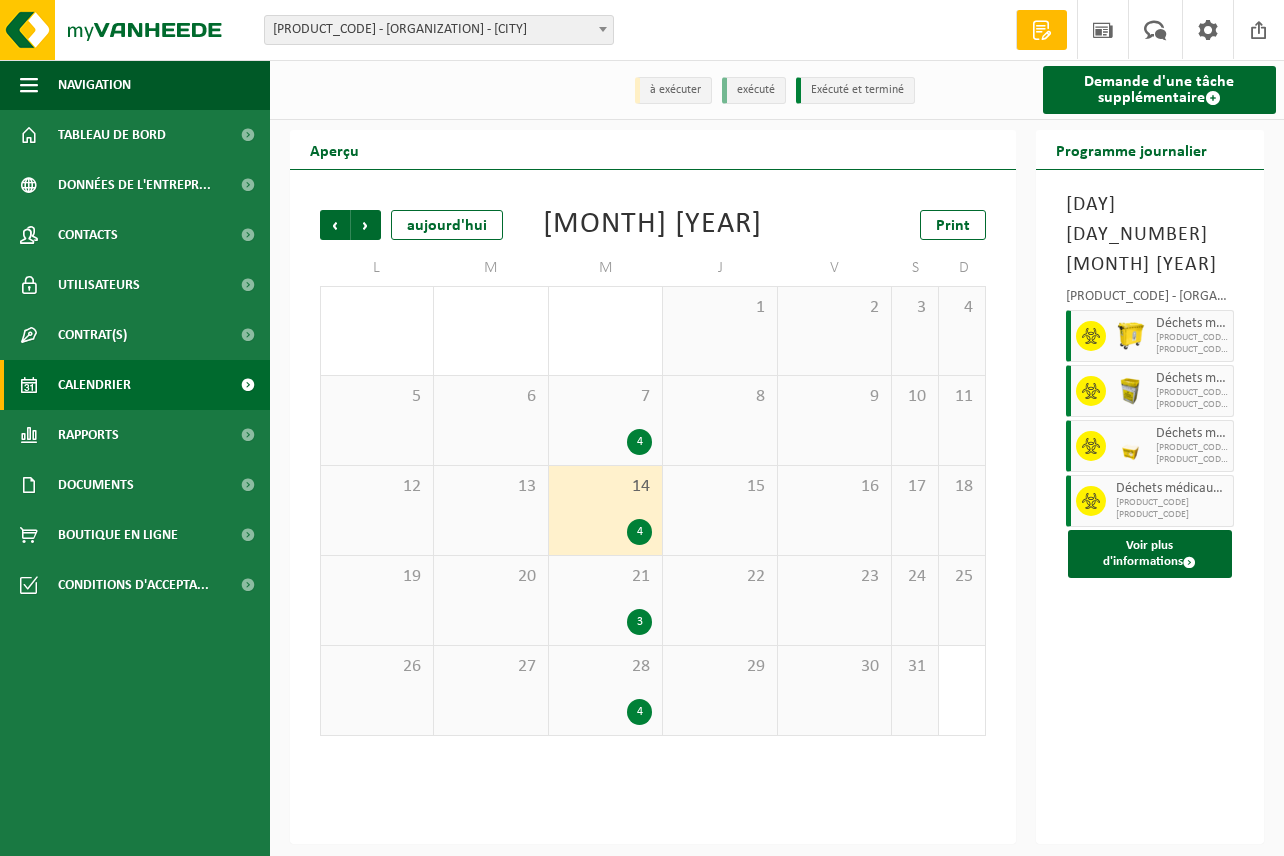 click on "T250000956370" at bounding box center (1172, 515) 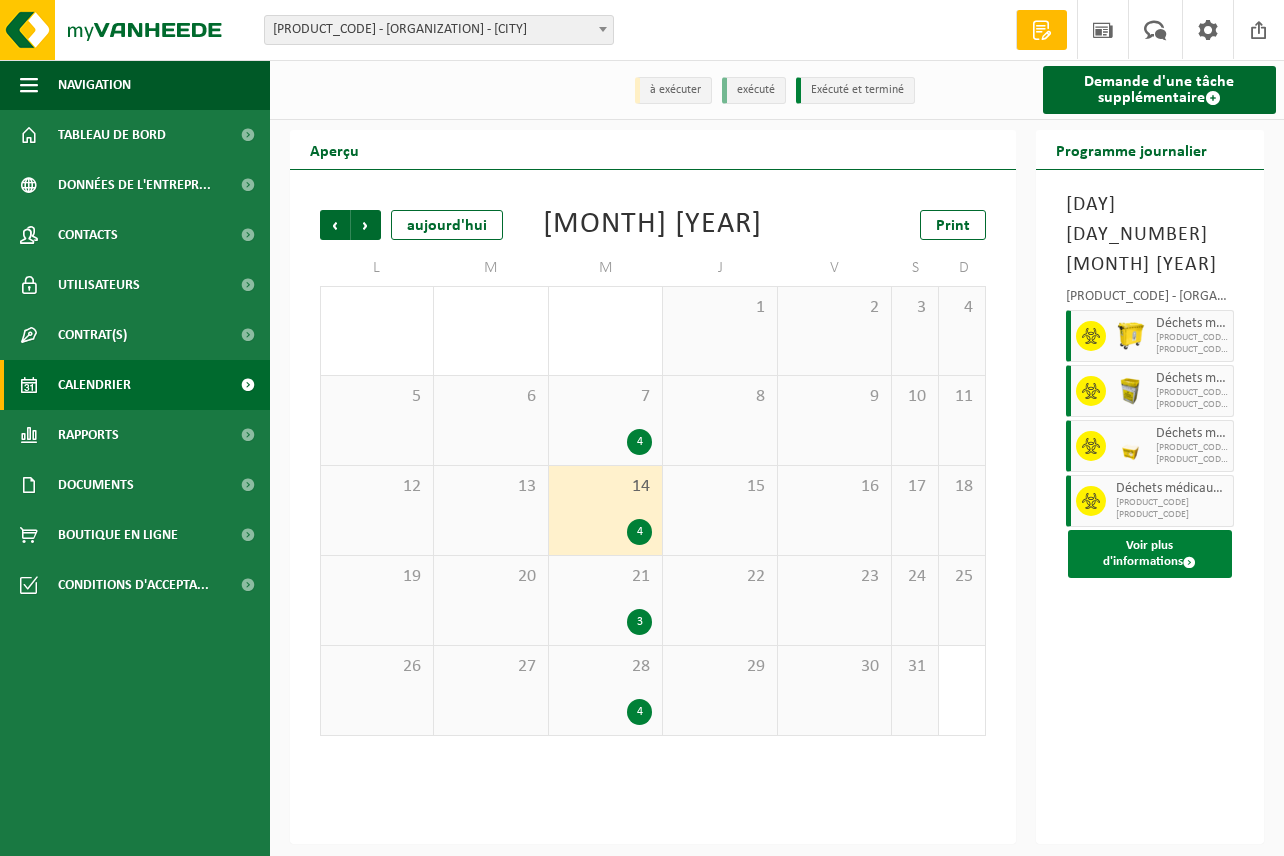 click at bounding box center [1189, 562] 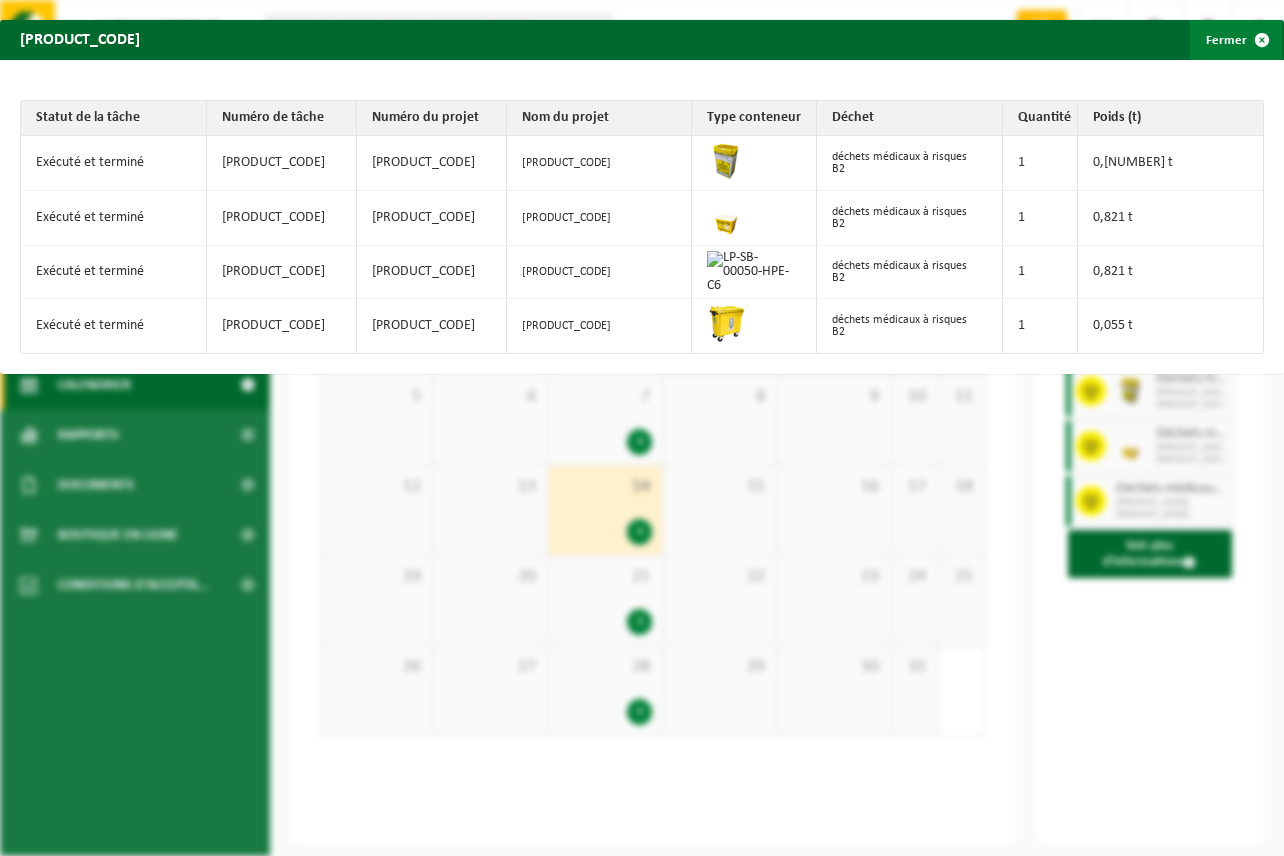click on "Fermer" at bounding box center [1236, 40] 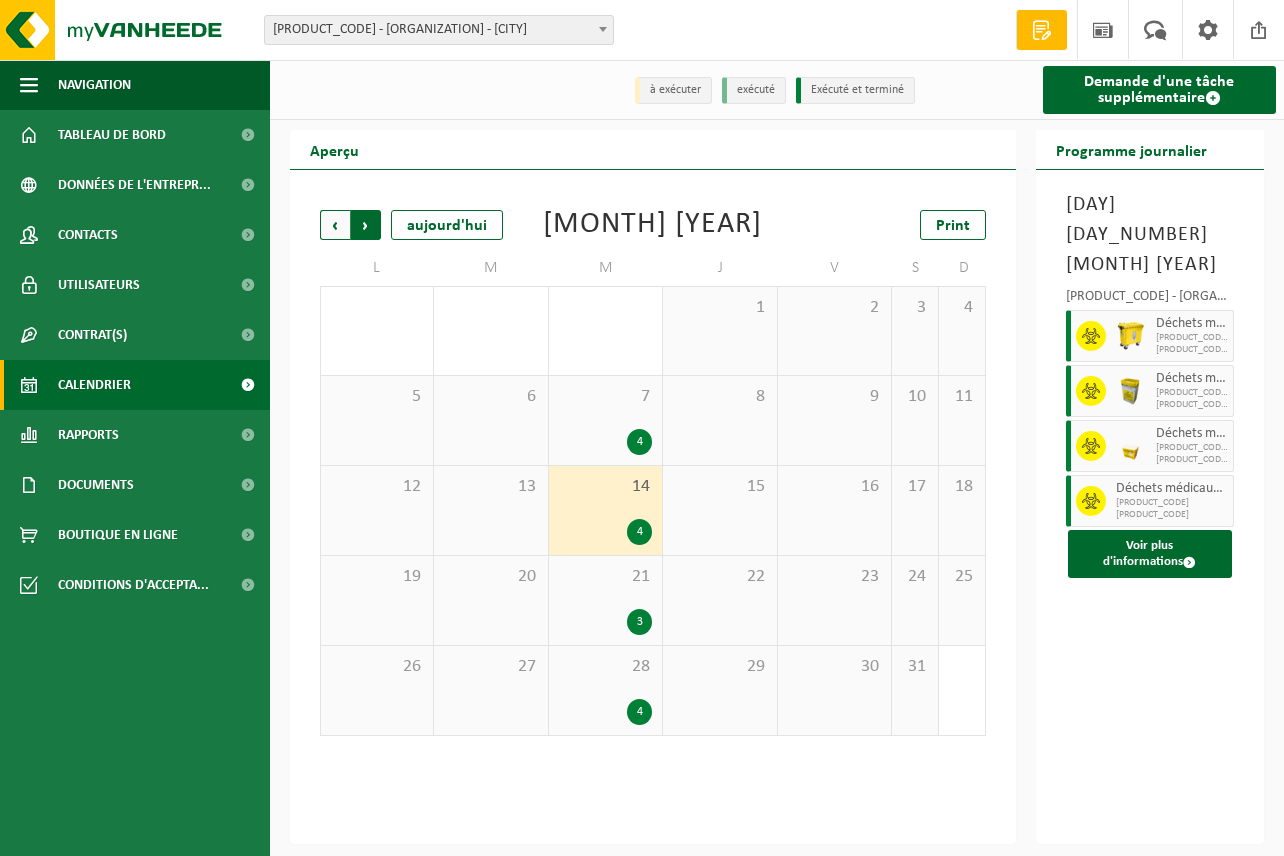click on "Précédent" at bounding box center (335, 225) 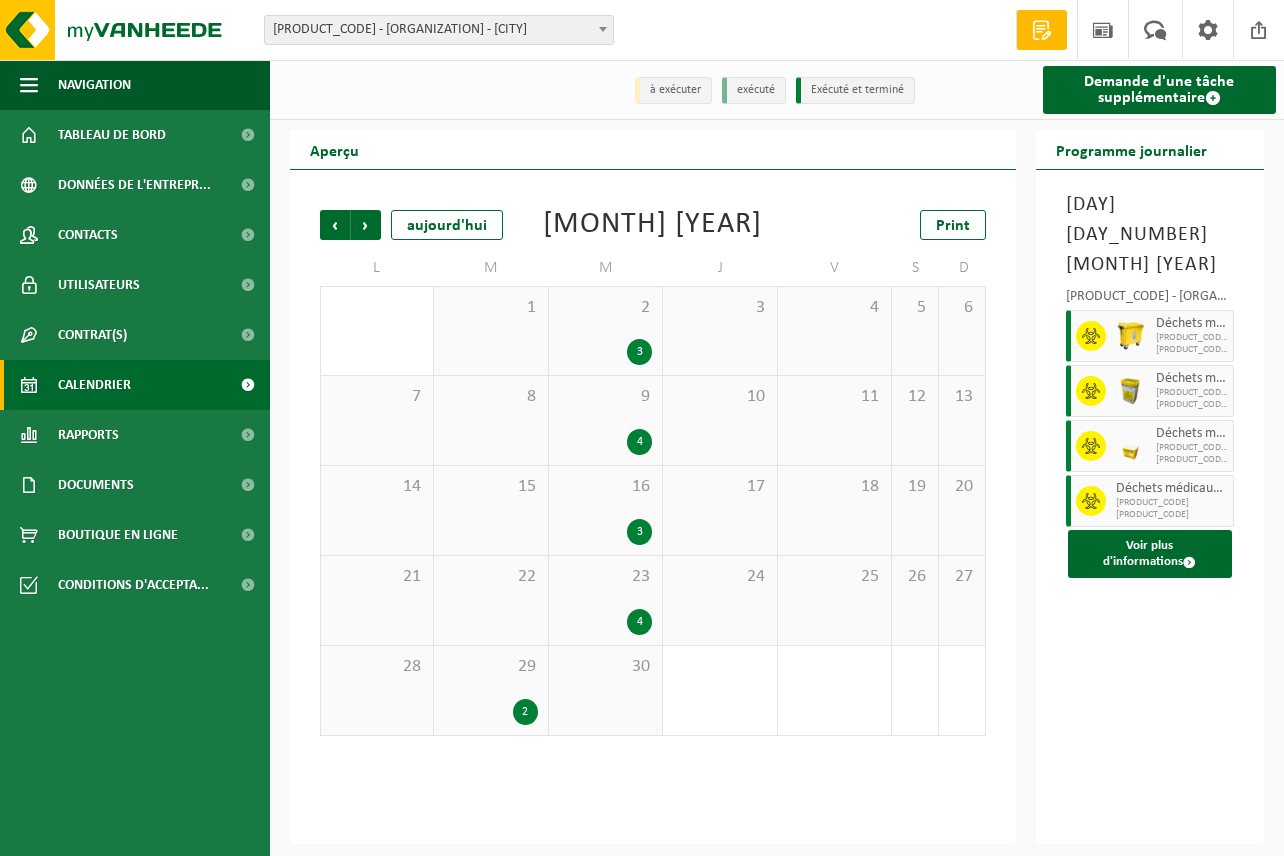 click on "Précédent" at bounding box center [335, 225] 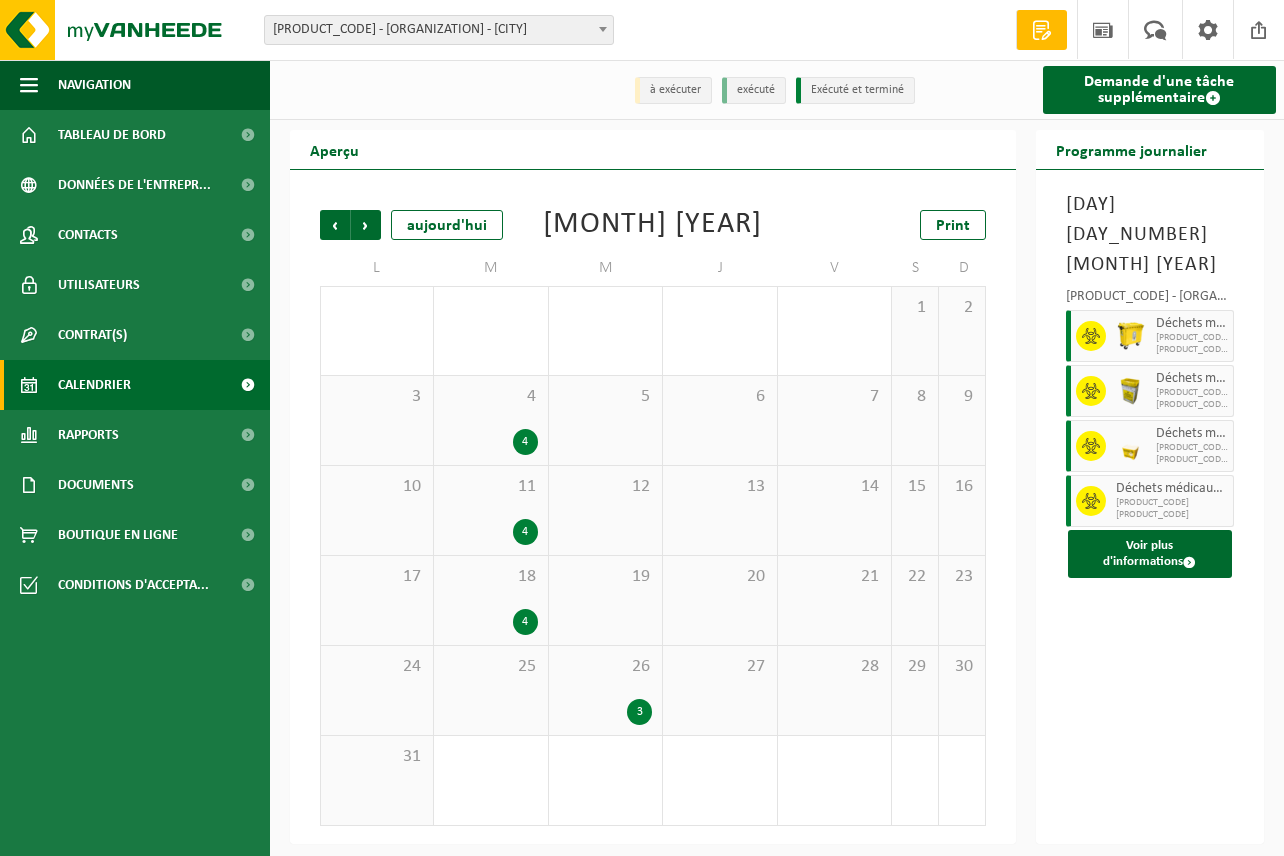 click on "Précédent" at bounding box center [335, 225] 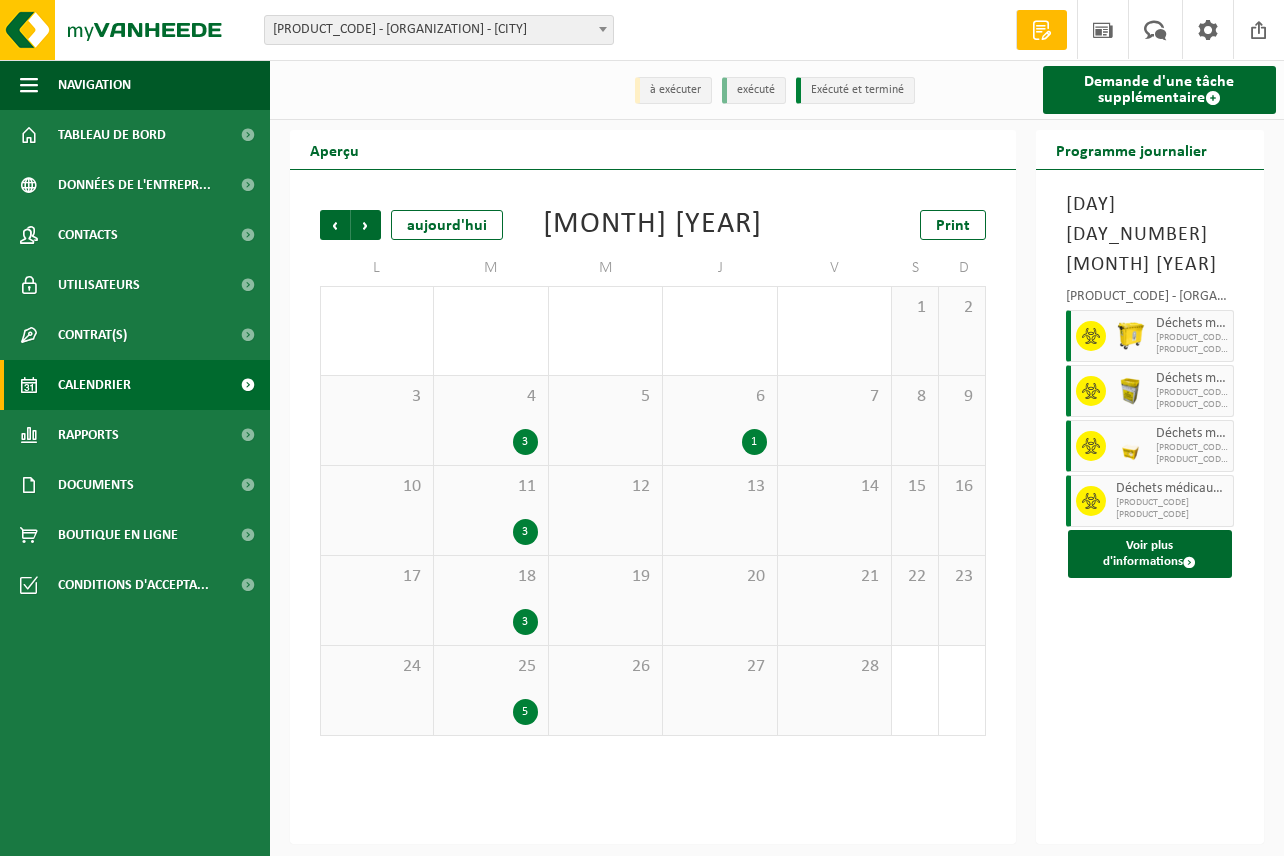 click on "3" at bounding box center [525, 532] 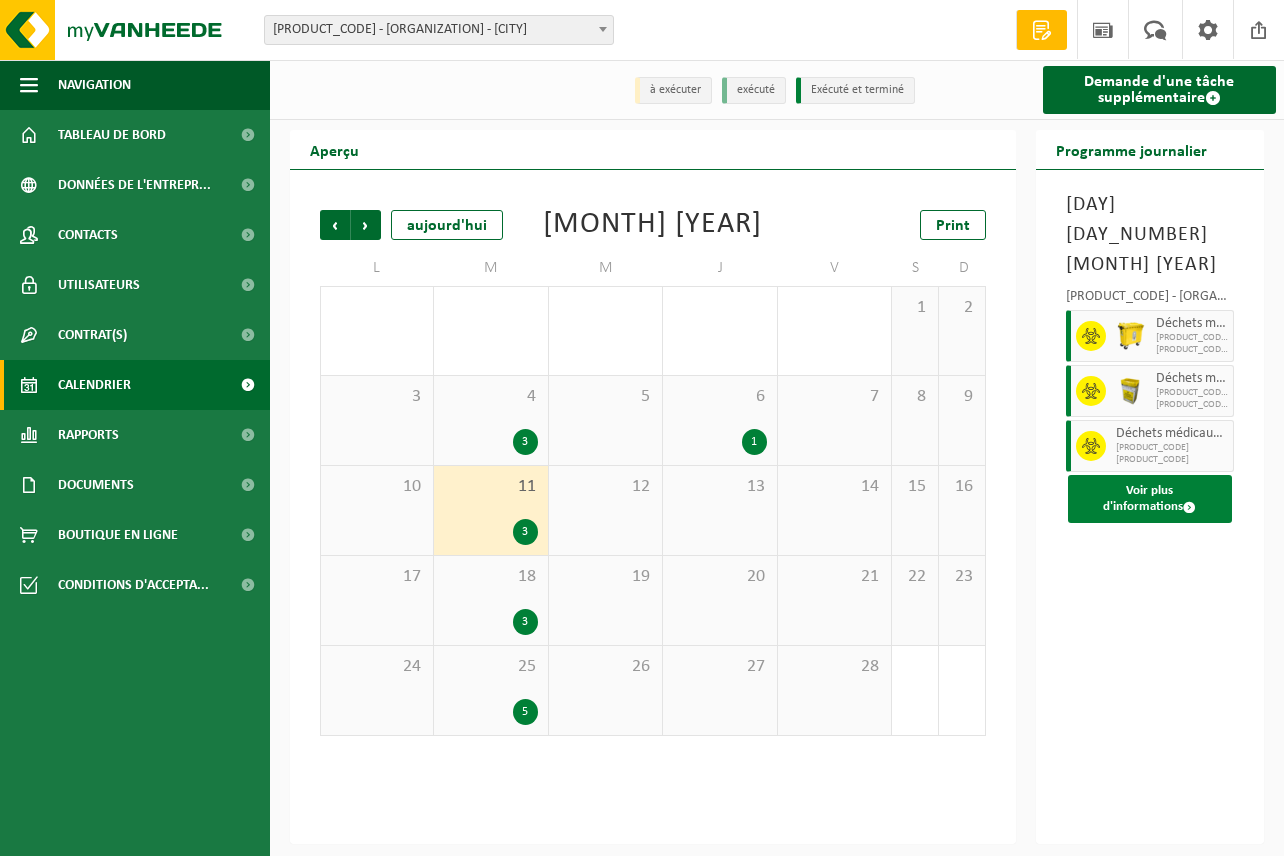 click at bounding box center (1189, 507) 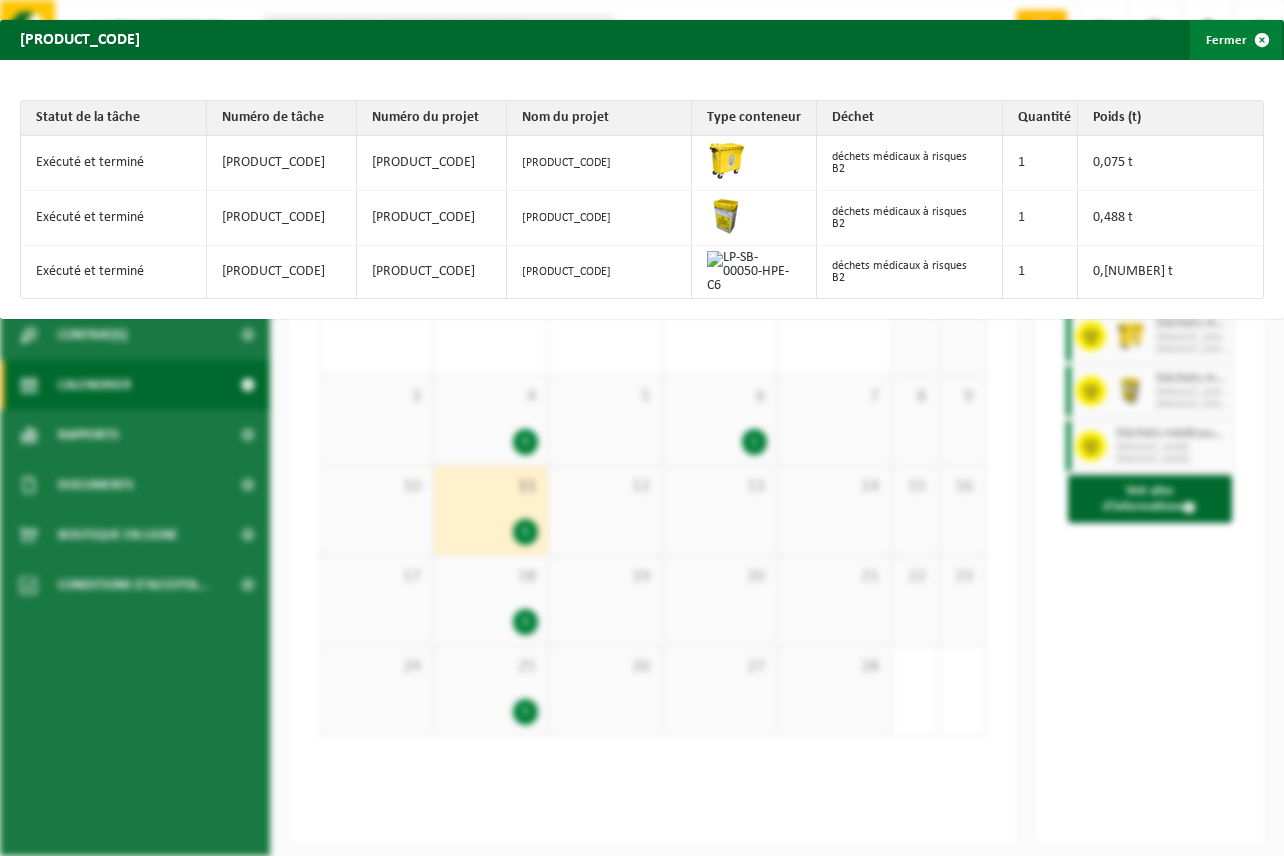 click on "Fermer" at bounding box center [1236, 40] 